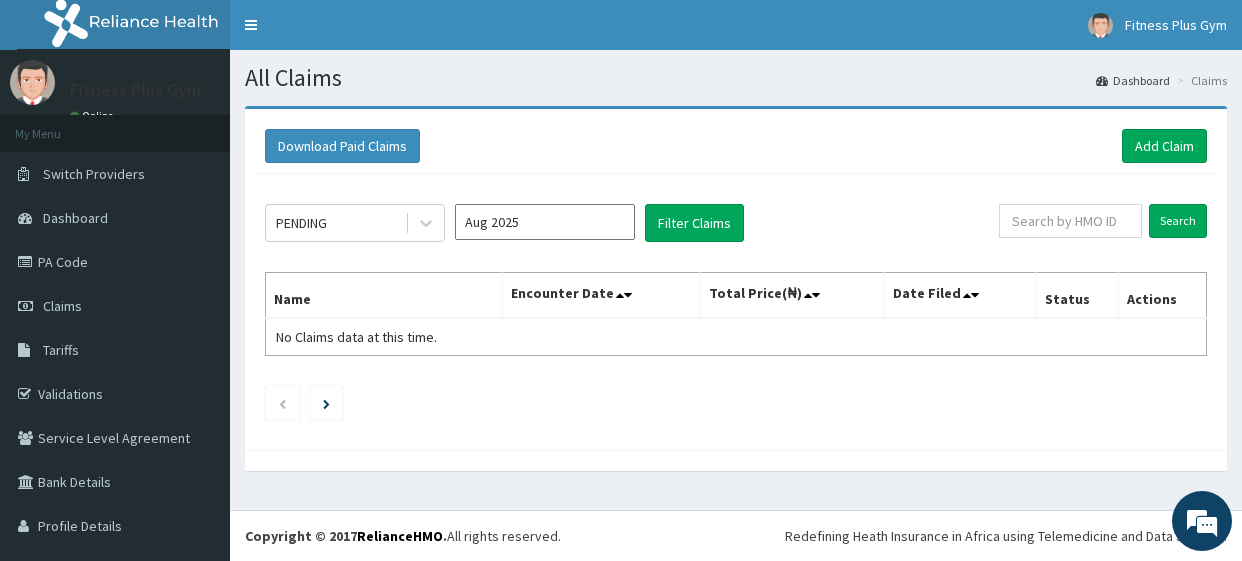 scroll, scrollTop: 0, scrollLeft: 0, axis: both 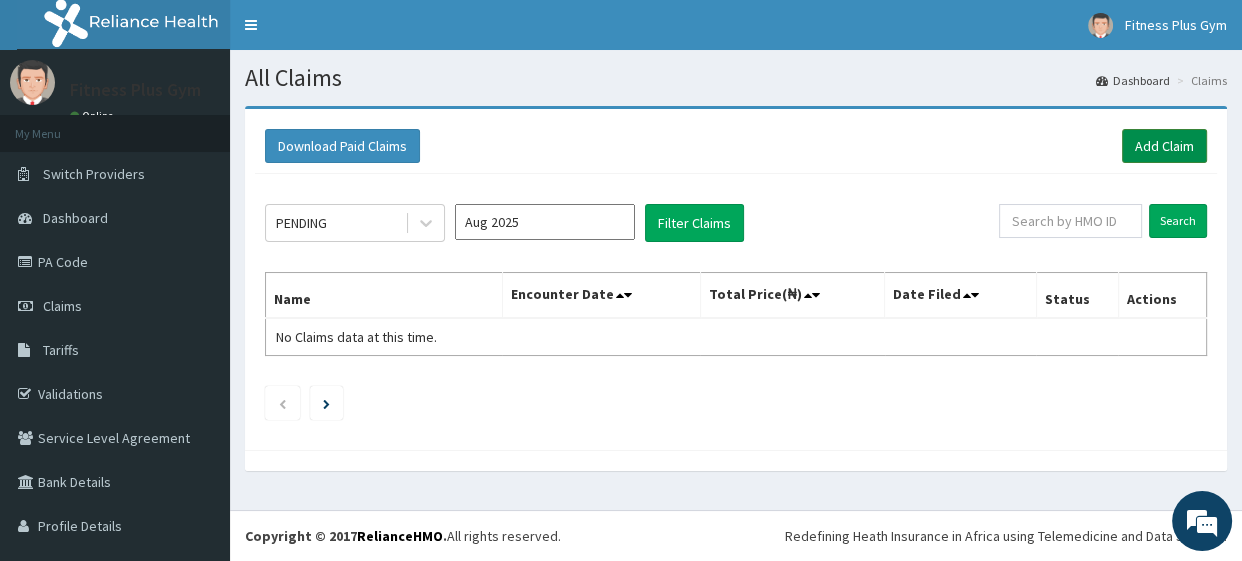 click on "Add Claim" at bounding box center (1164, 146) 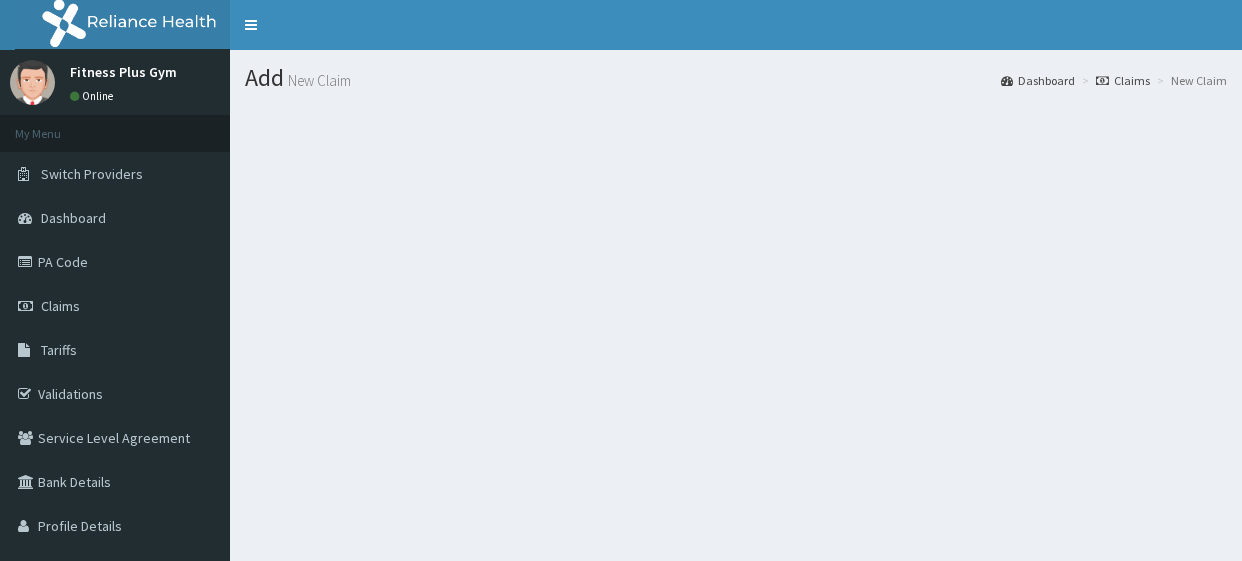 scroll, scrollTop: 0, scrollLeft: 0, axis: both 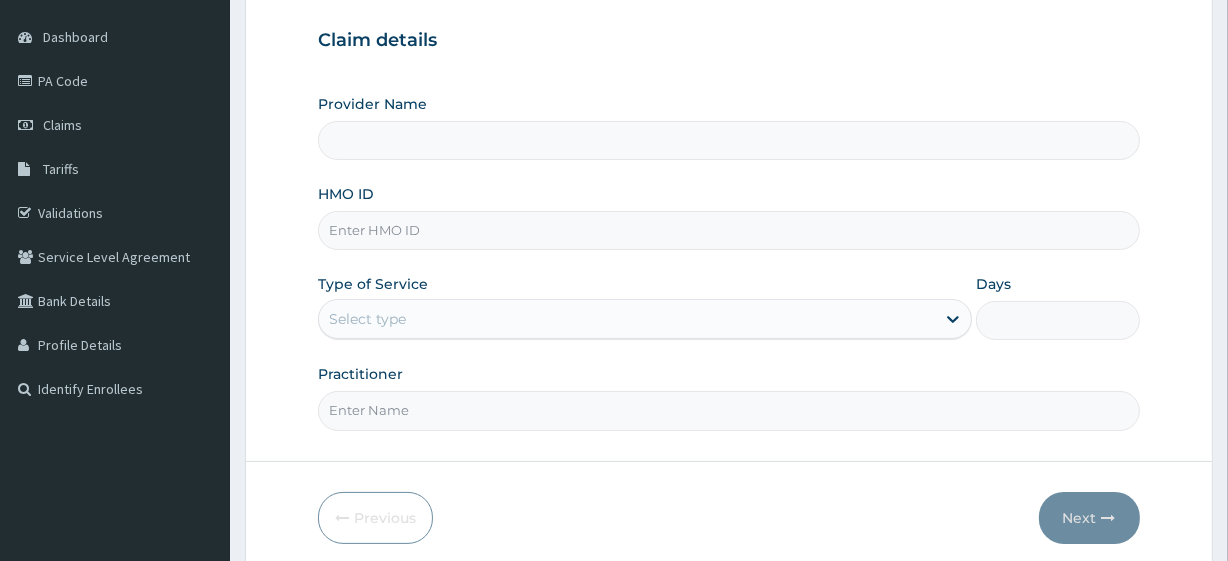 type on "Fitness plus Gym" 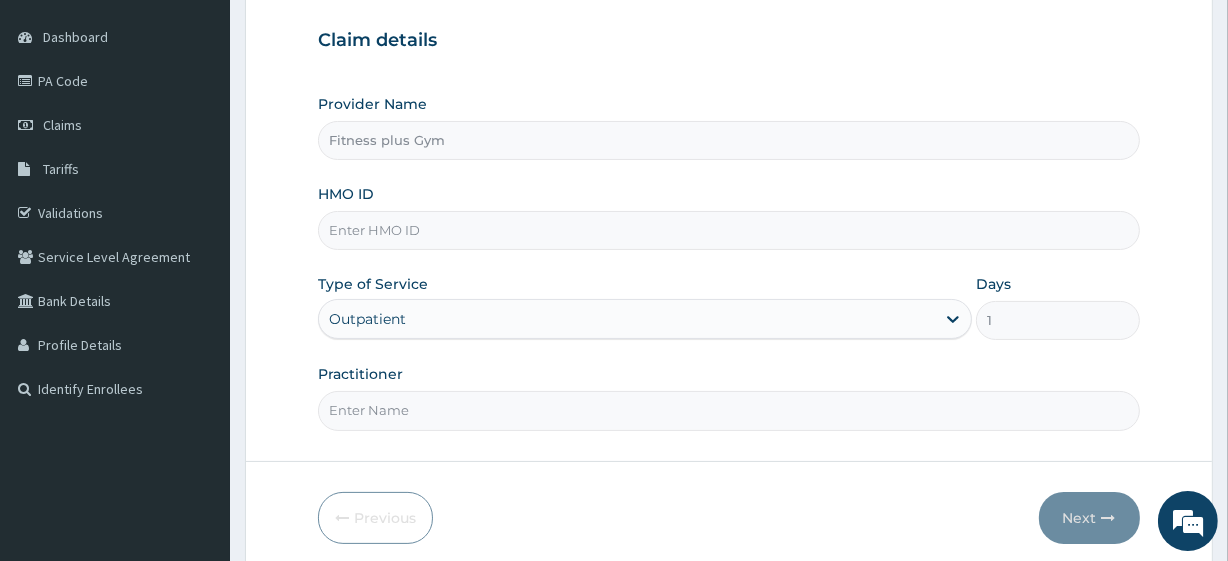 click on "HMO ID" at bounding box center [728, 230] 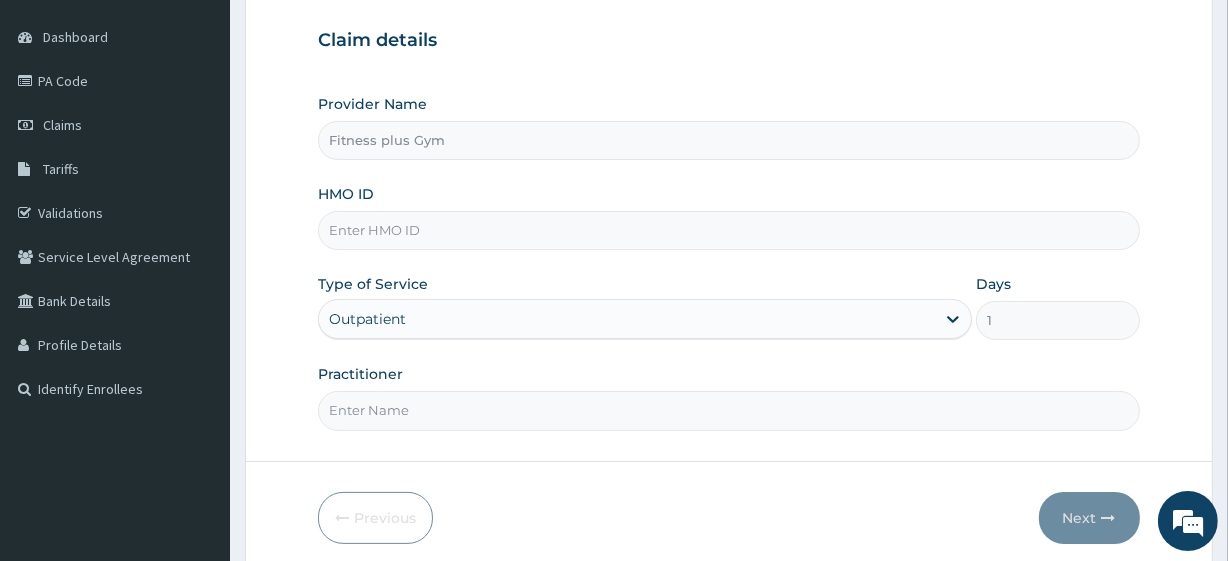 scroll, scrollTop: 0, scrollLeft: 0, axis: both 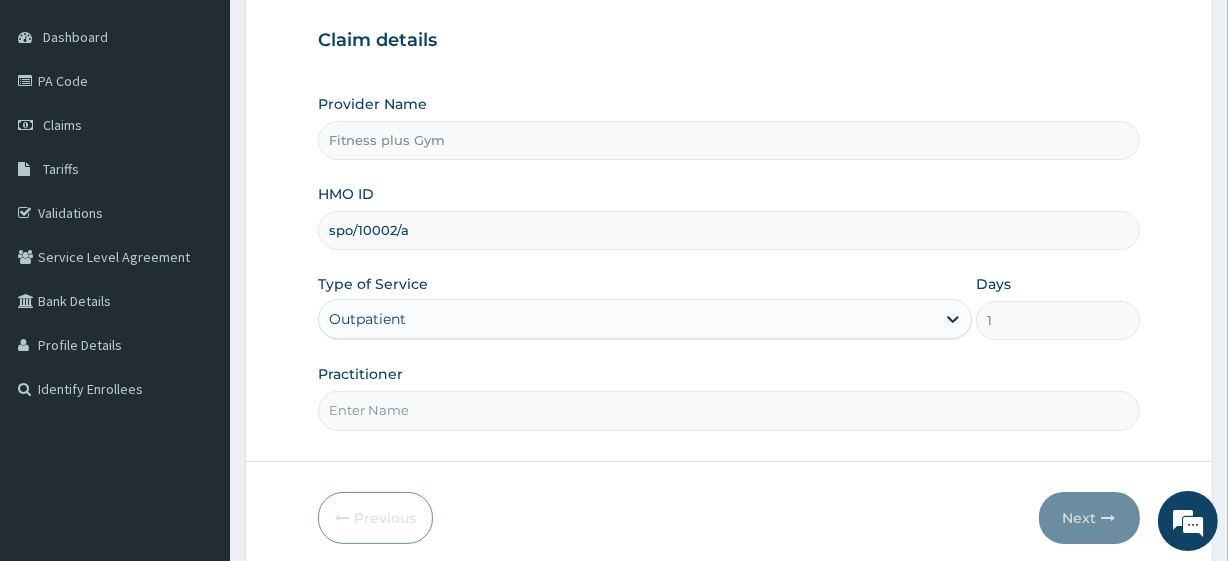 type on "spo/10002/a" 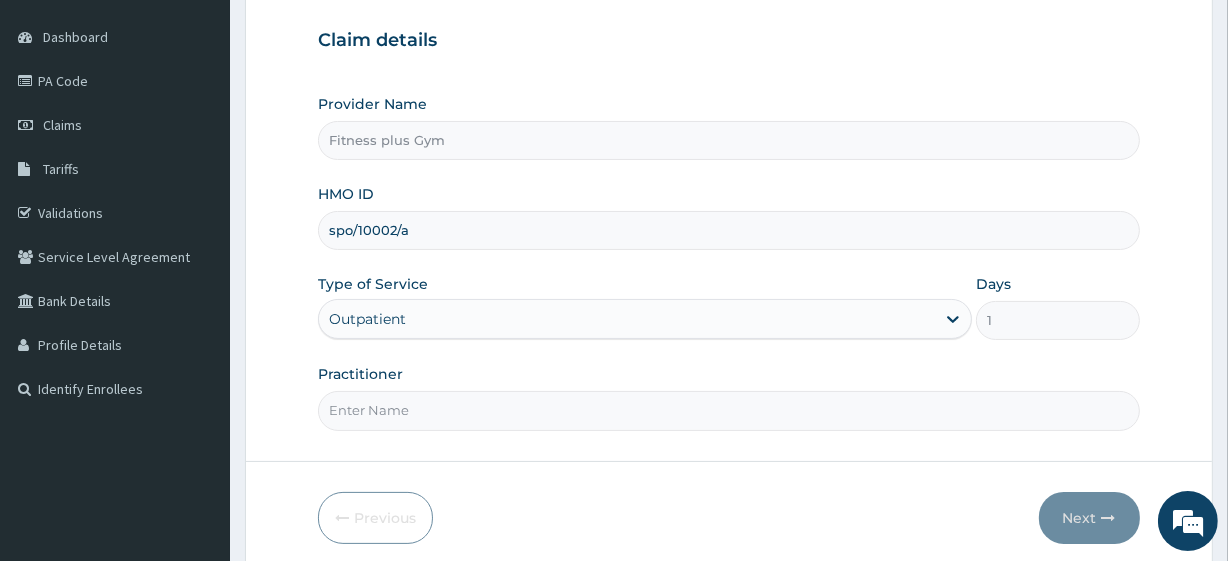 click on "Practitioner" at bounding box center [728, 410] 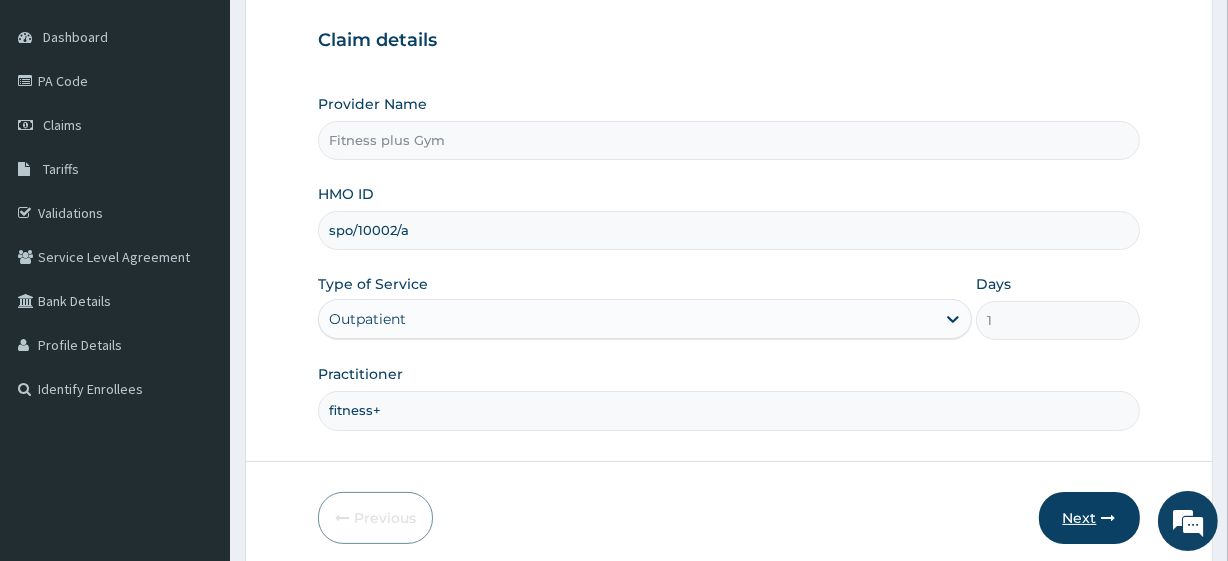 type on "fitness+" 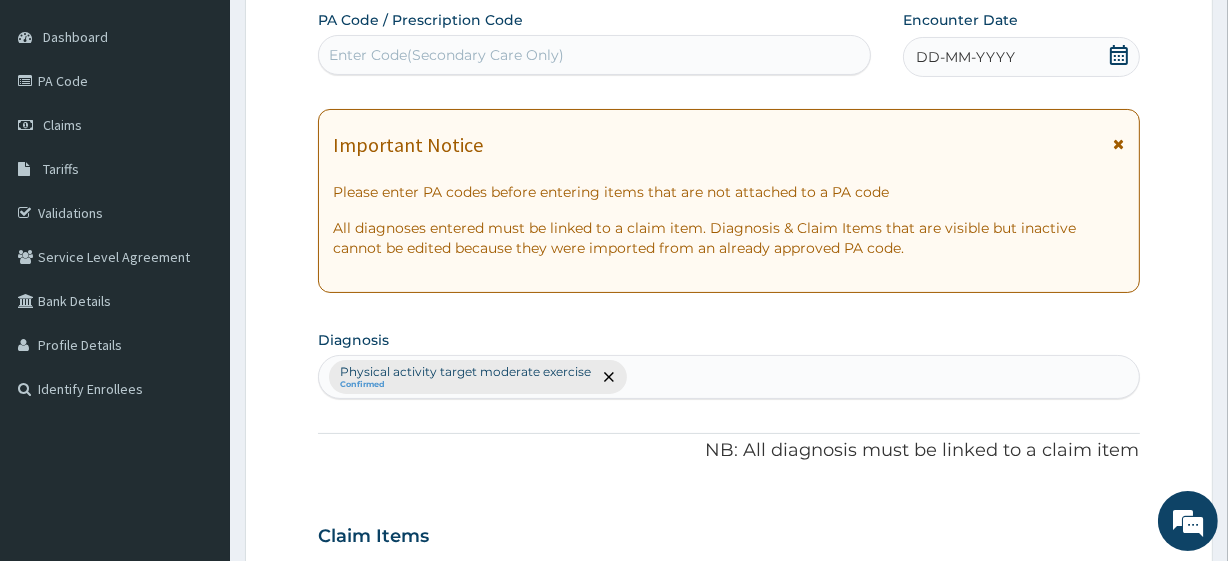 click on "Enter Code(Secondary Care Only)" at bounding box center [594, 55] 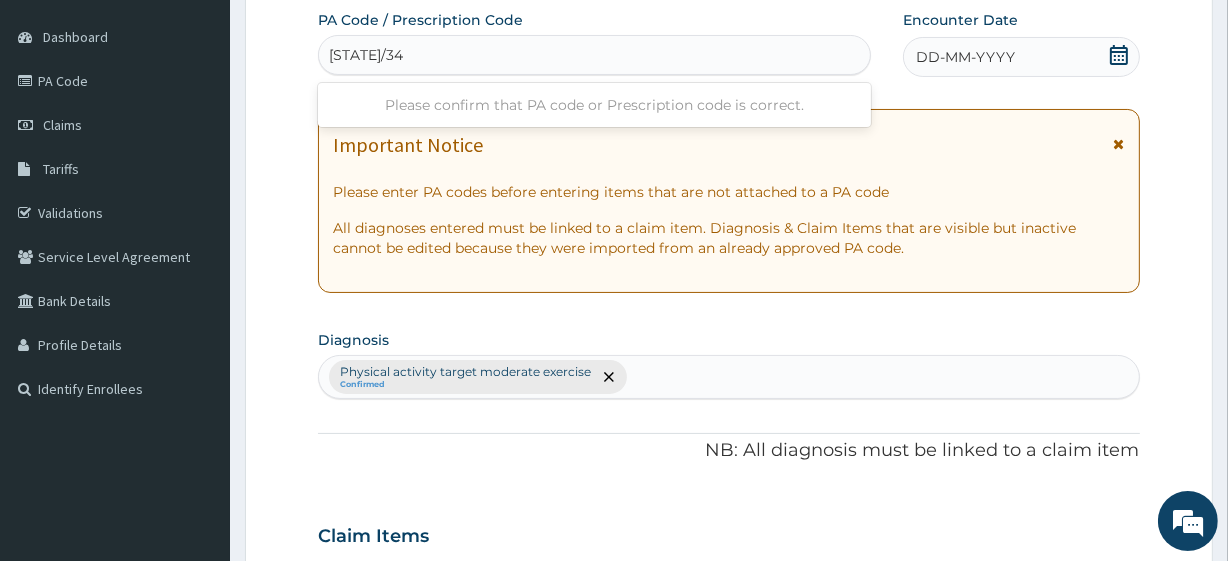 type on "PA/343BDB" 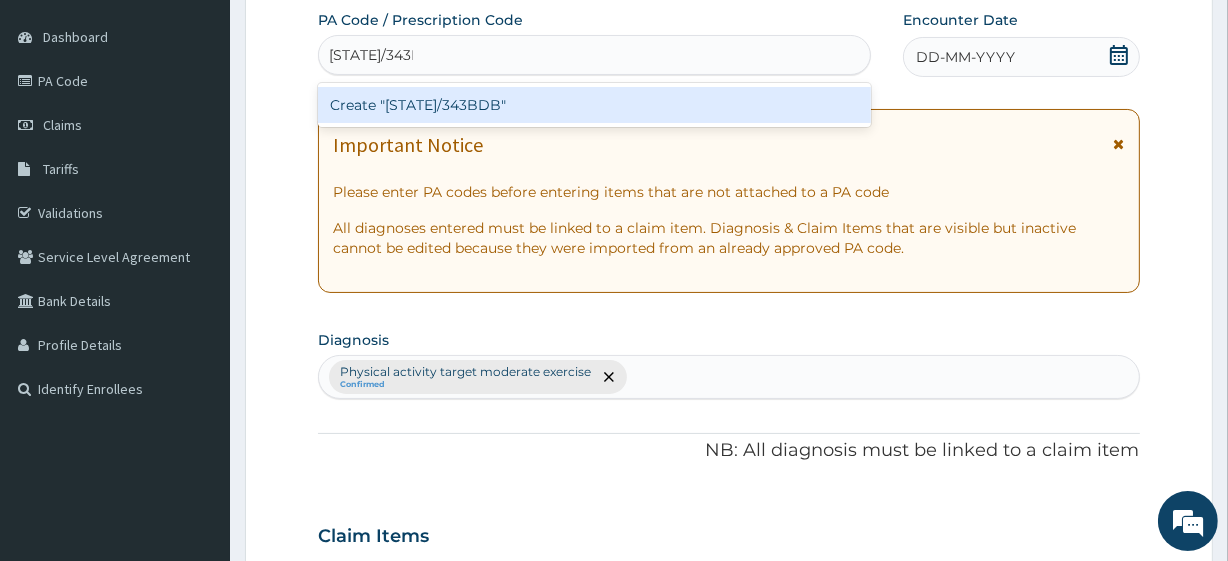 click on "Create "PA/343BDB"" at bounding box center (594, 105) 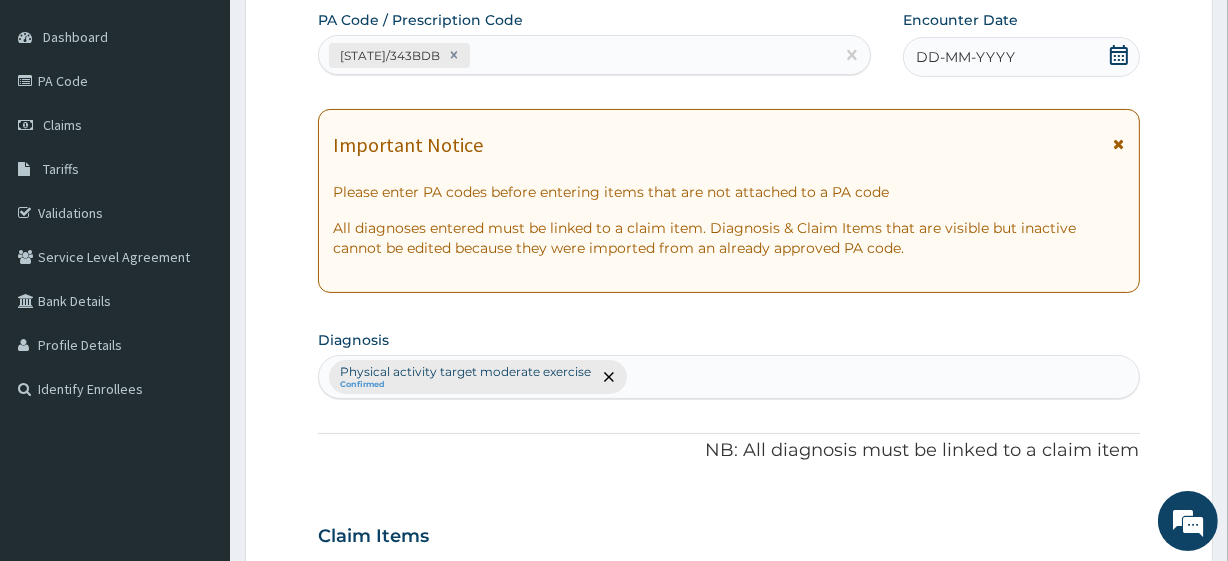 click 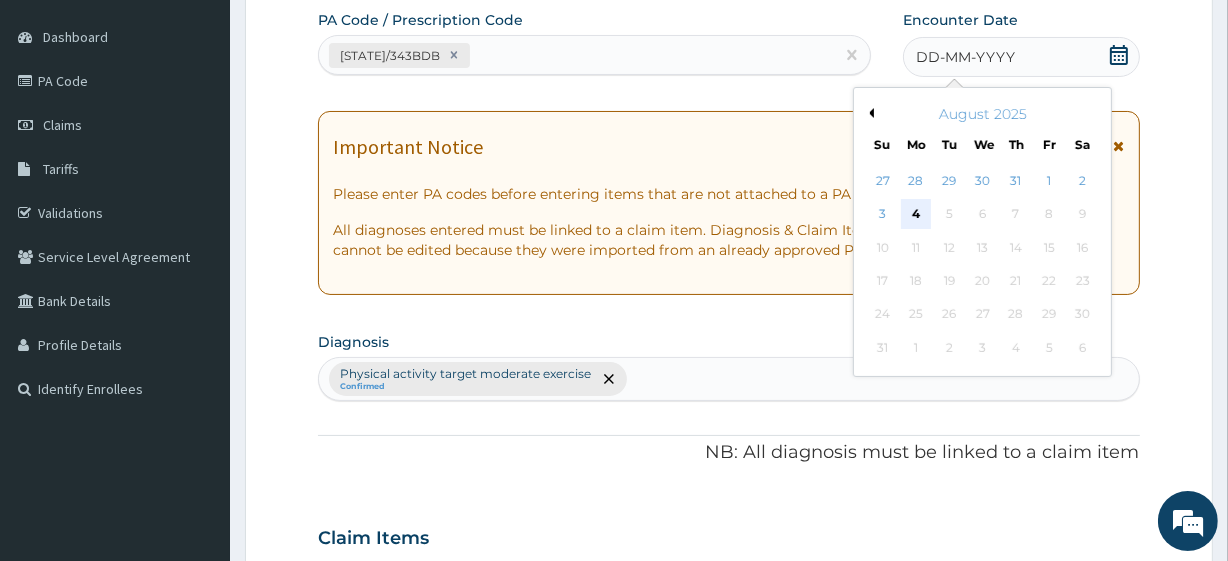 click on "4" at bounding box center (916, 215) 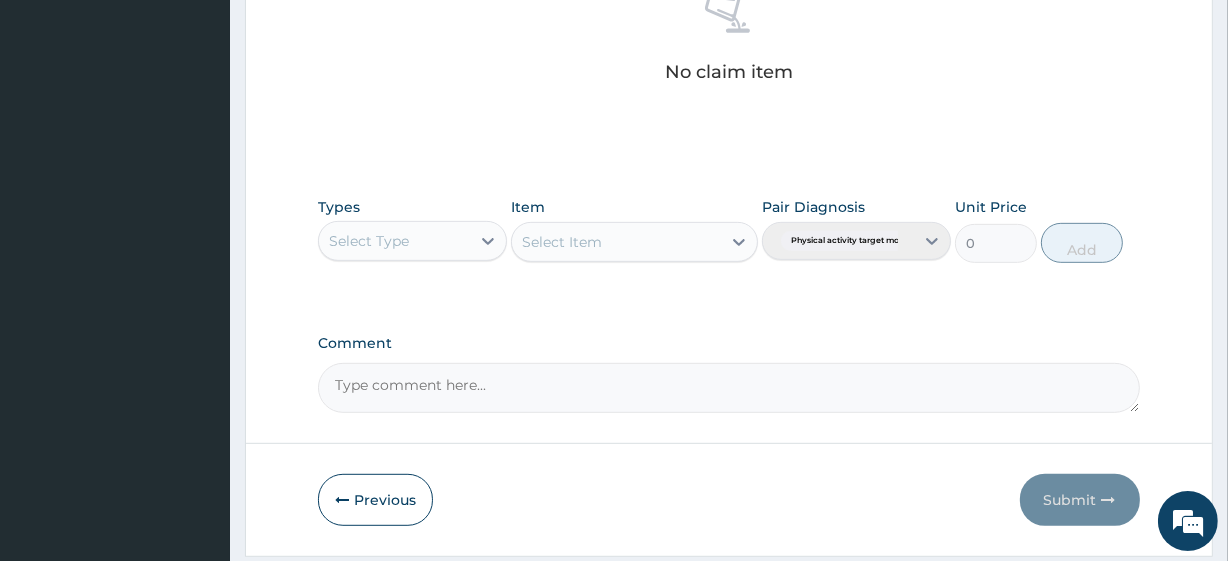 scroll, scrollTop: 880, scrollLeft: 0, axis: vertical 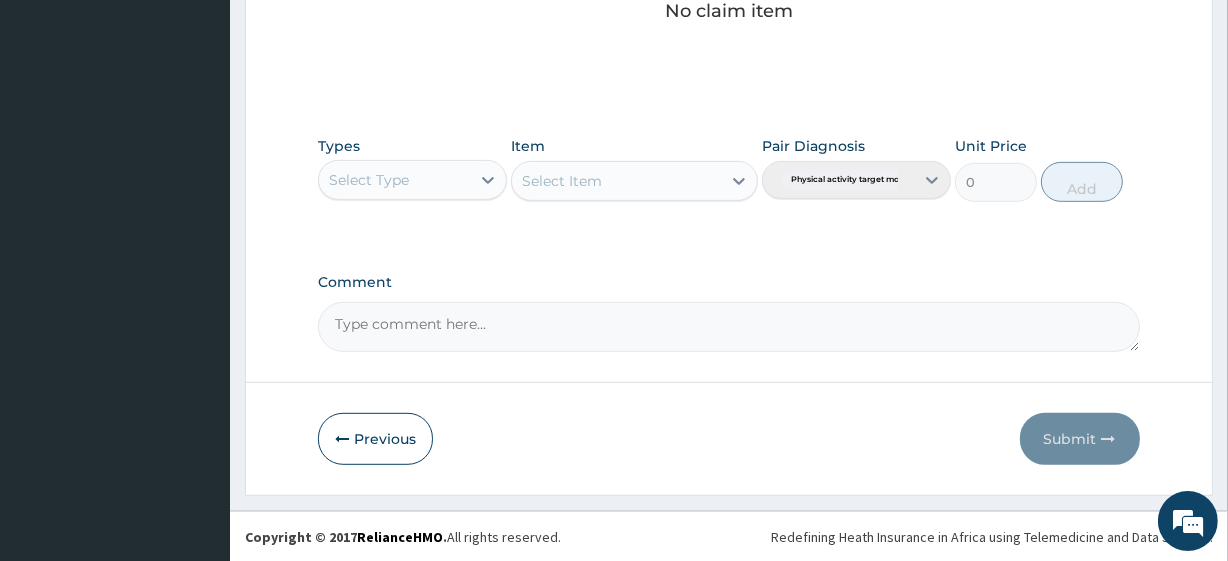click on "Select Type" at bounding box center (394, 180) 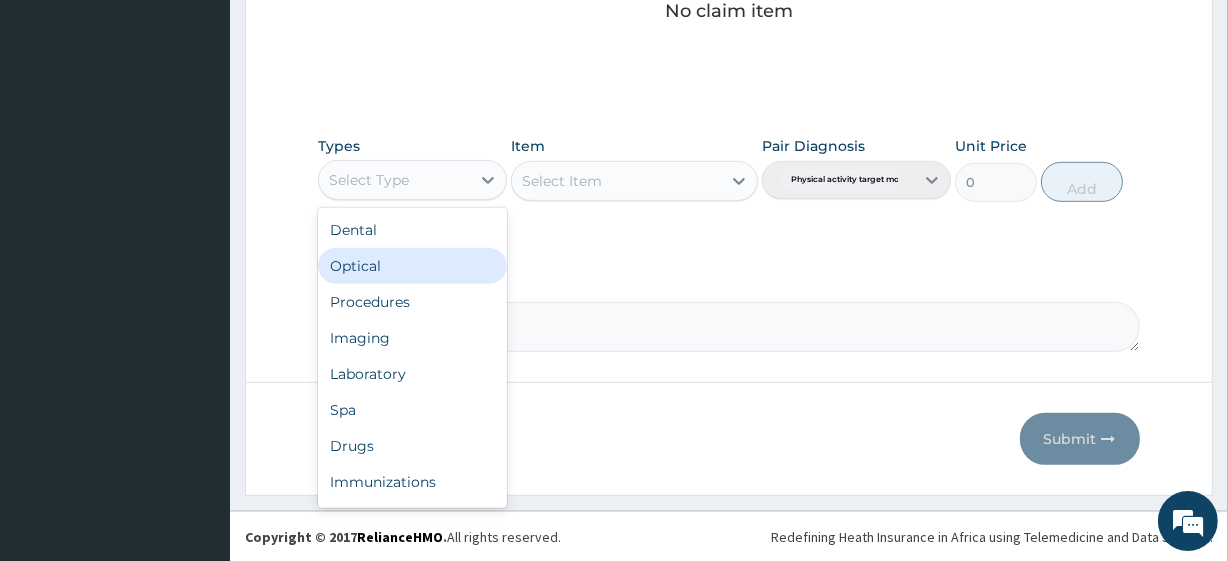 scroll, scrollTop: 68, scrollLeft: 0, axis: vertical 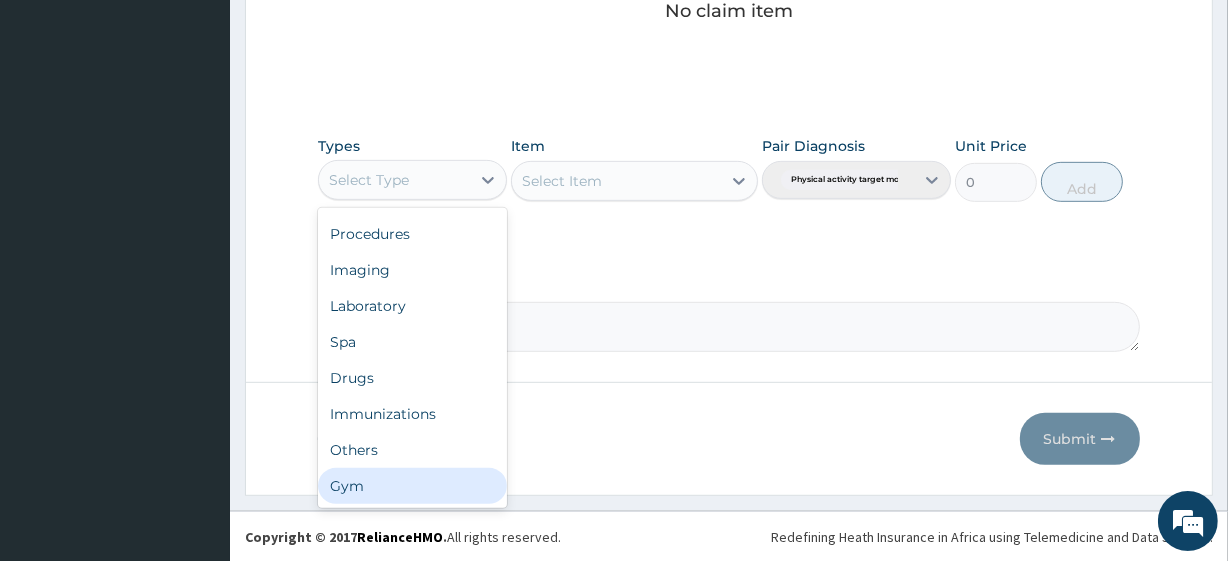 drag, startPoint x: 382, startPoint y: 468, endPoint x: 386, endPoint y: 449, distance: 19.416489 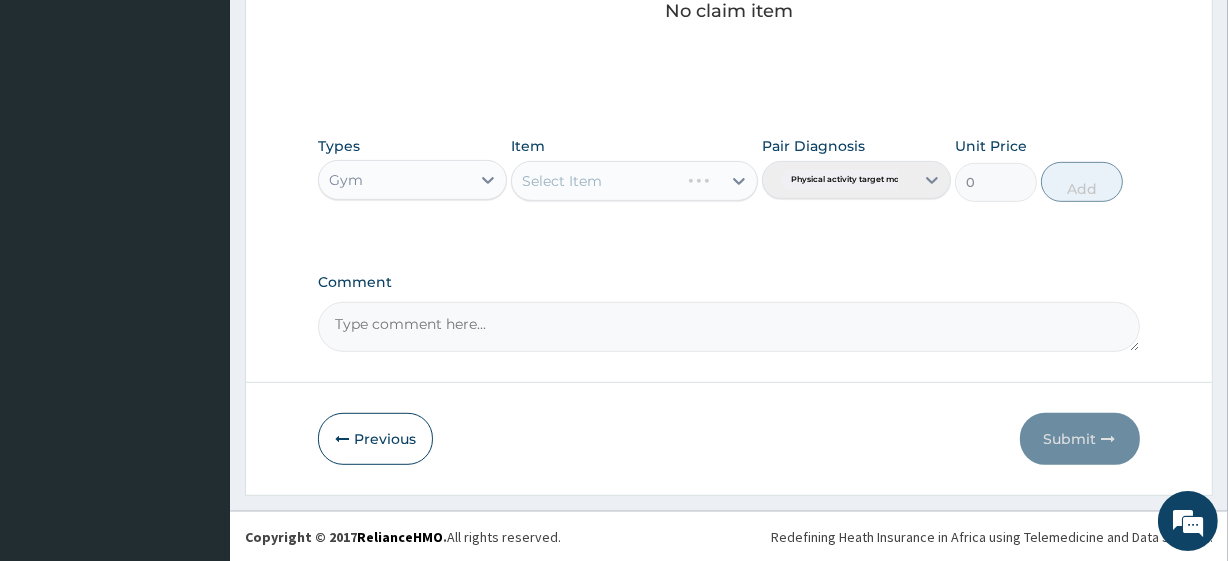 click on "Select Item" at bounding box center [634, 181] 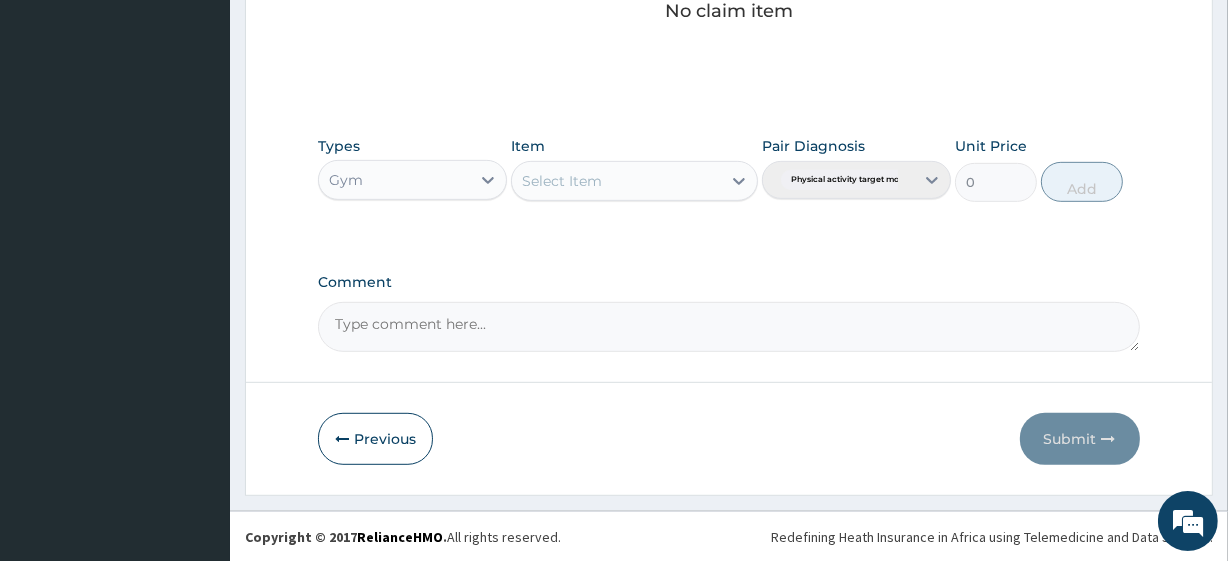 click on "Select Item" at bounding box center (616, 181) 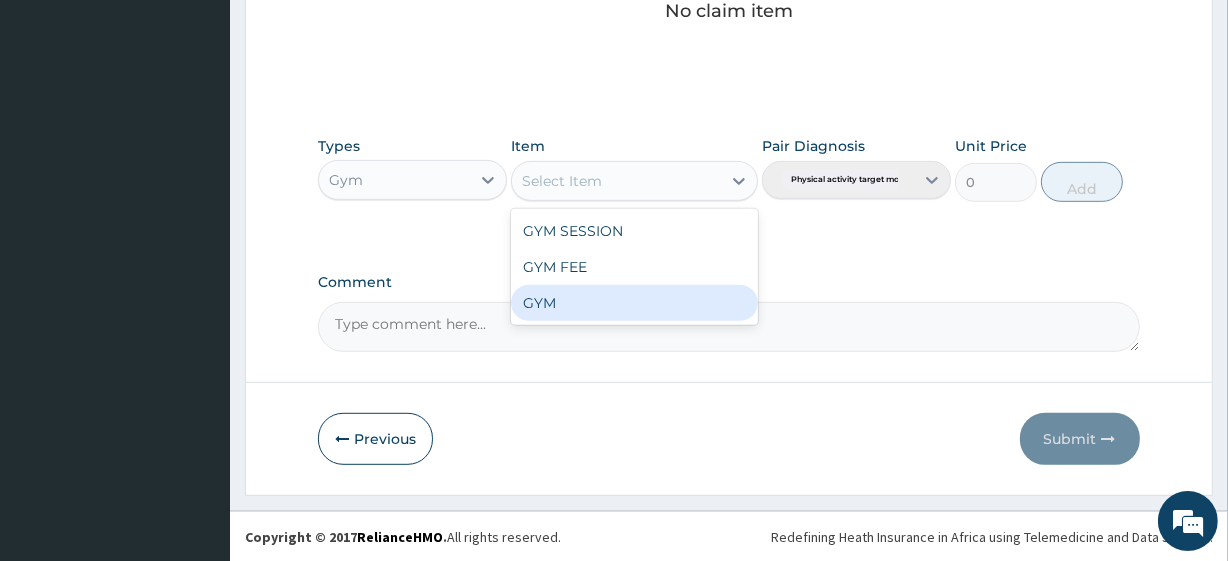 click on "GYM" at bounding box center (634, 303) 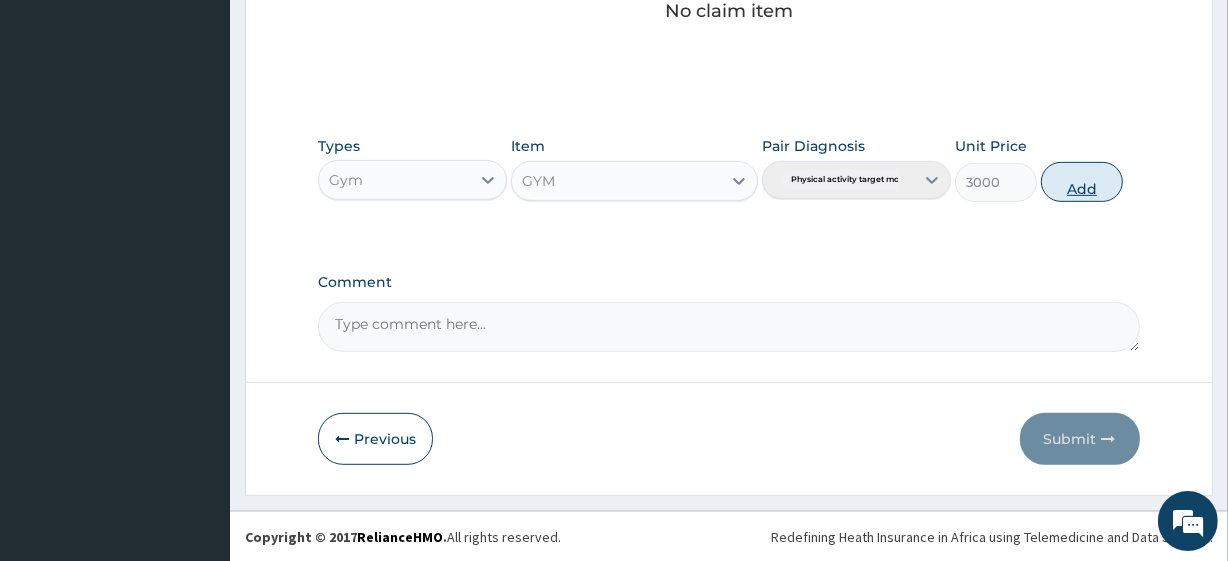 click on "Add" at bounding box center [1082, 182] 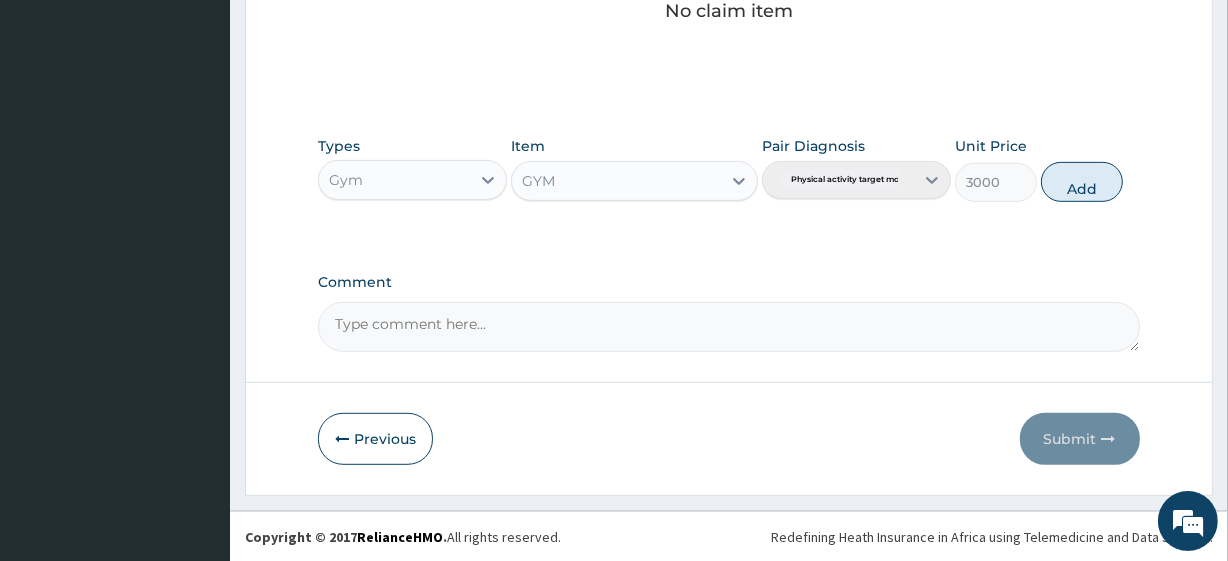 type on "0" 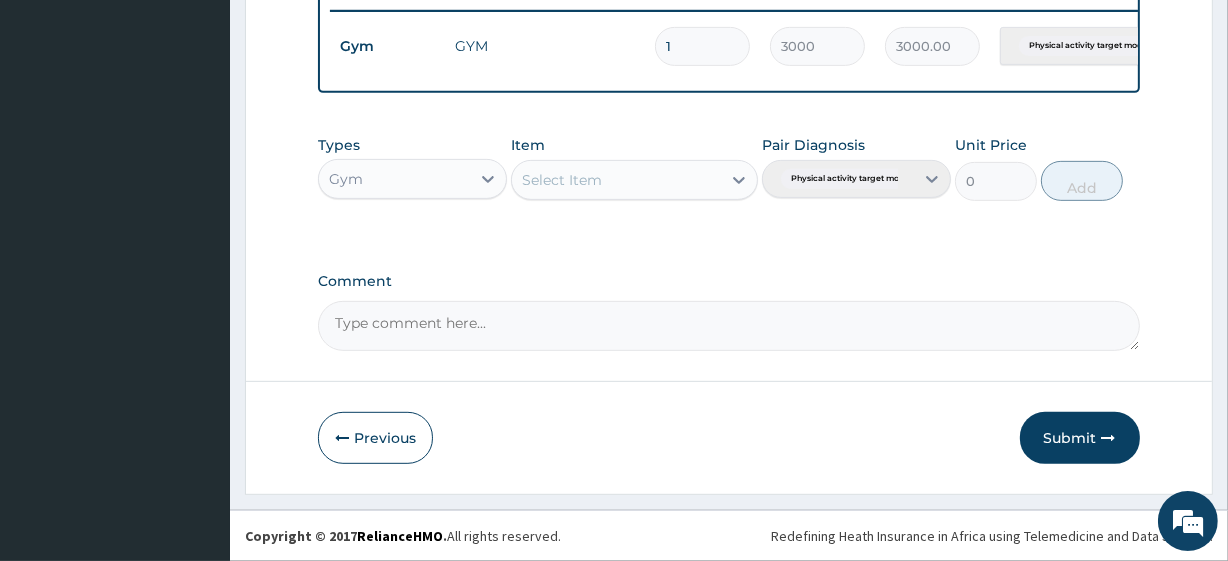 drag, startPoint x: 1047, startPoint y: 439, endPoint x: 1045, endPoint y: 422, distance: 17.117243 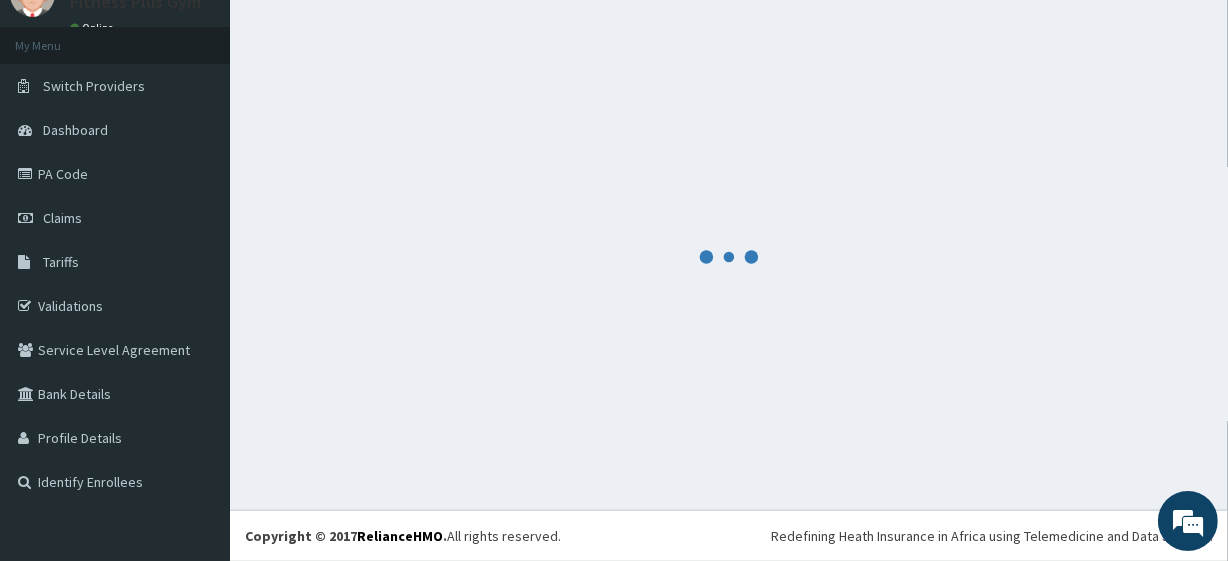 scroll, scrollTop: 798, scrollLeft: 0, axis: vertical 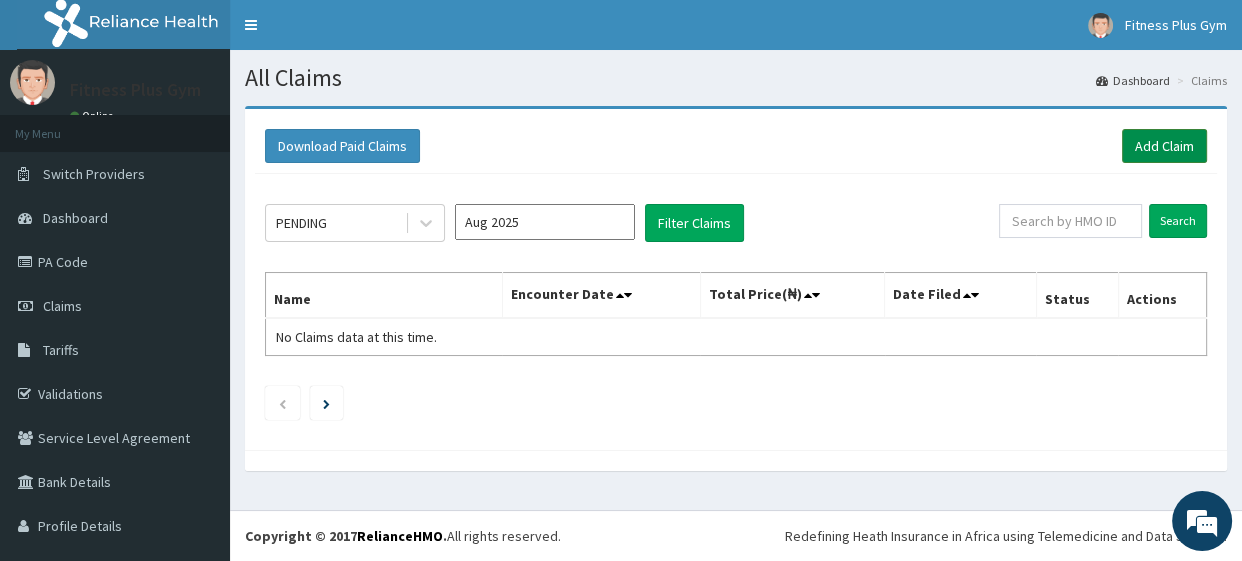 click on "Add Claim" at bounding box center (1164, 146) 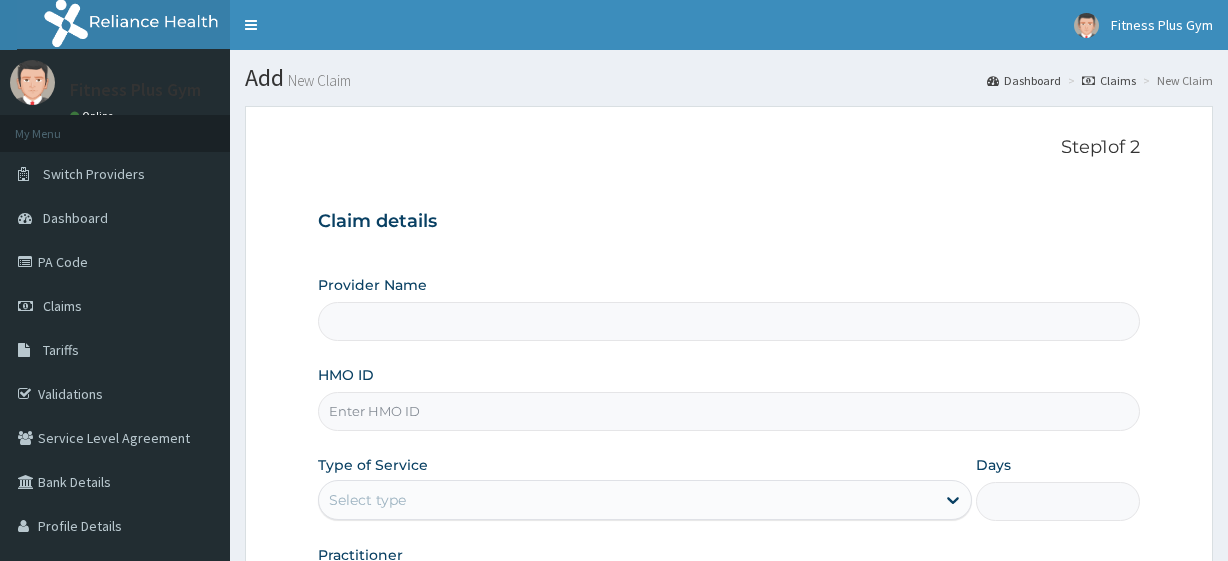 scroll, scrollTop: 0, scrollLeft: 0, axis: both 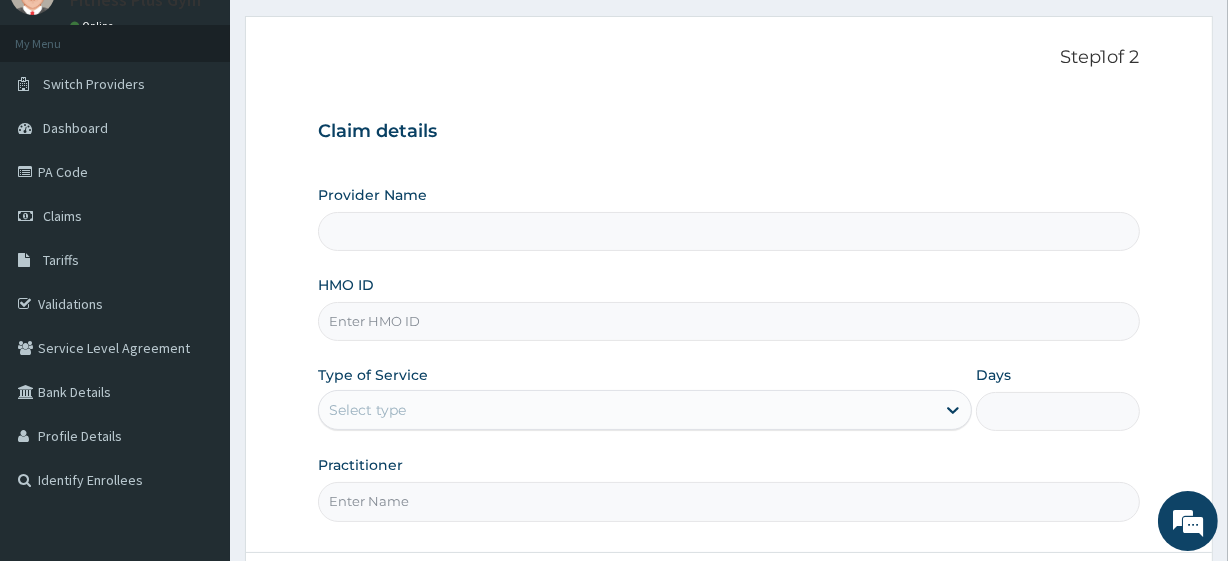 type on "Fitness plus Gym" 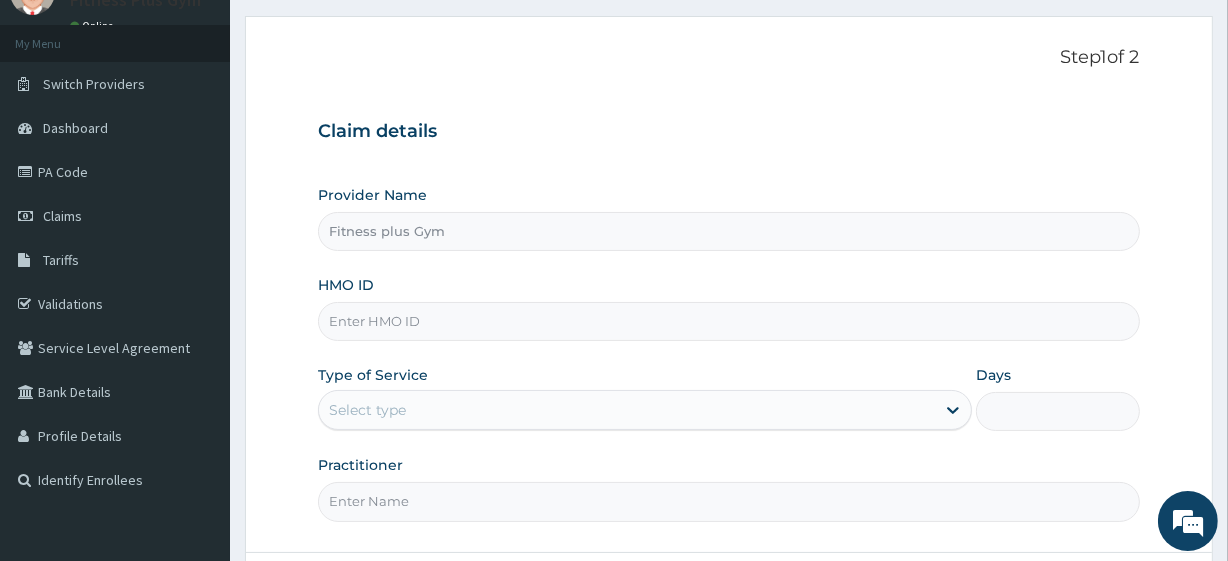 type on "1" 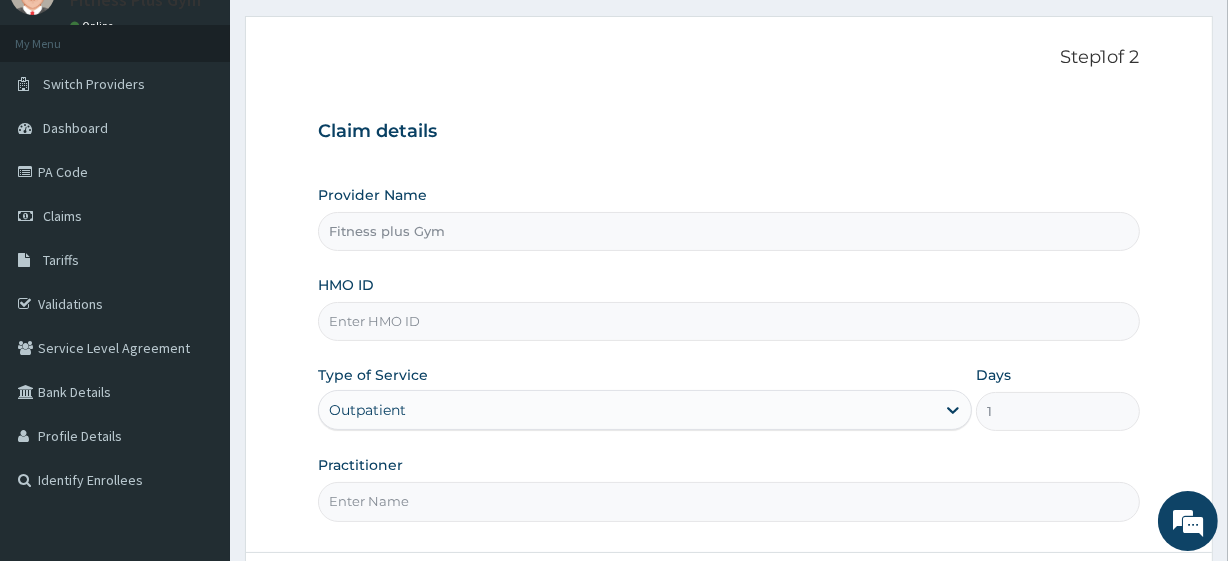 click on "HMO ID" at bounding box center [728, 321] 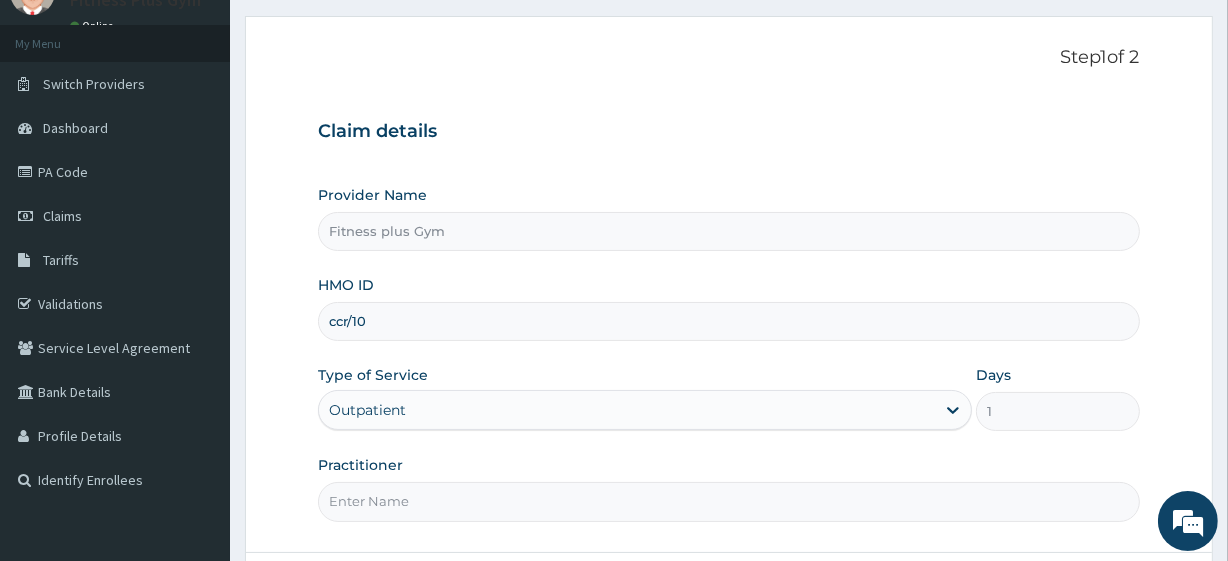 scroll, scrollTop: 0, scrollLeft: 0, axis: both 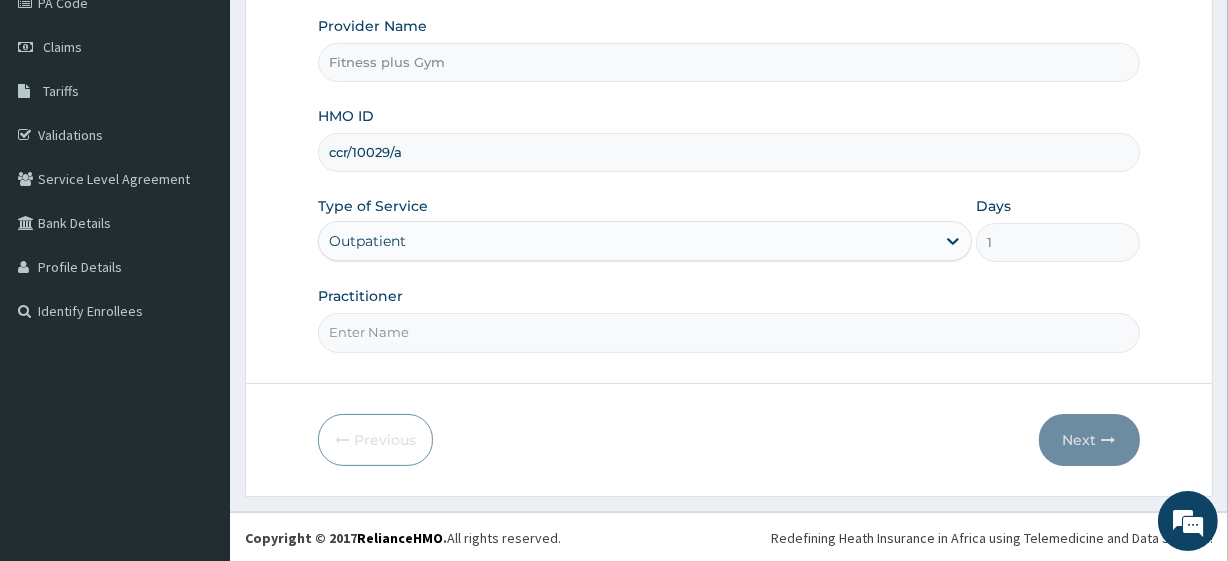 type on "ccr/10029/a" 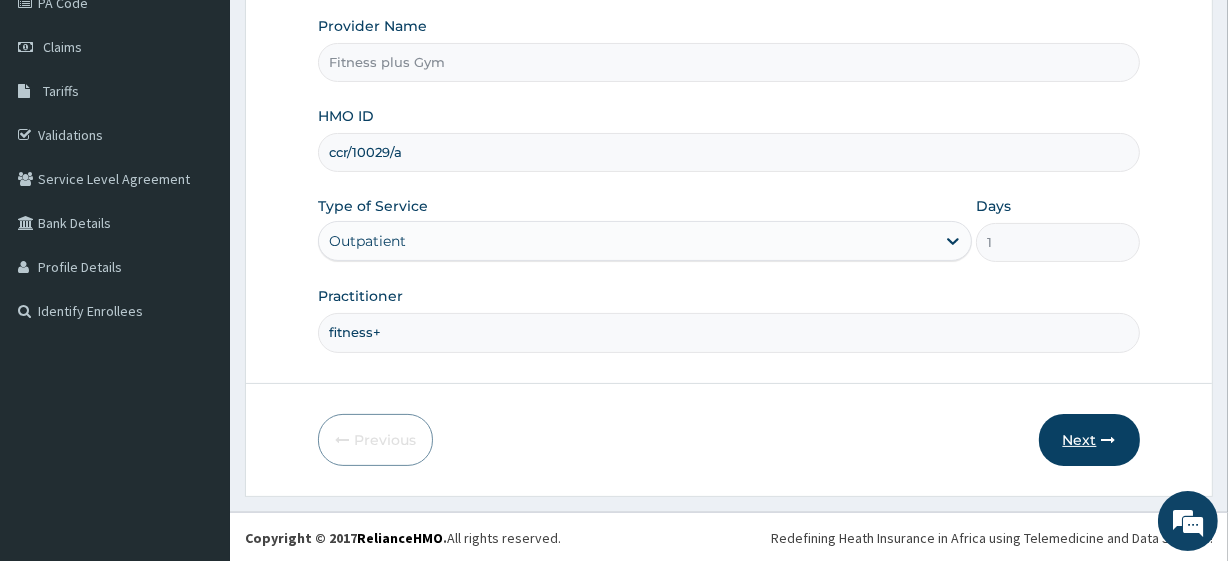 type on "fitness+" 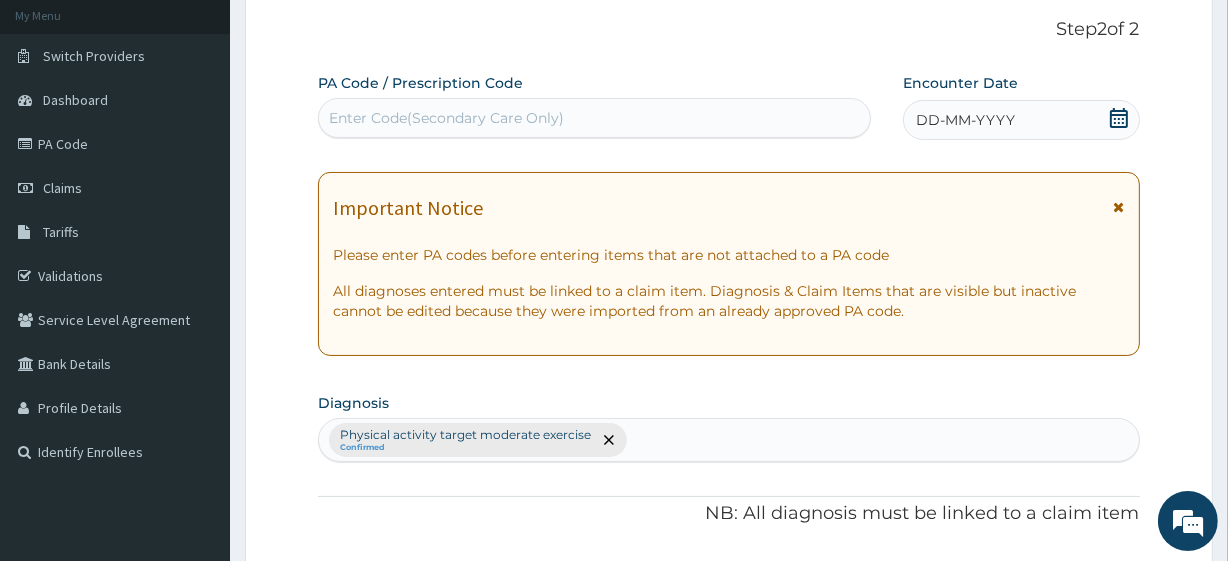 scroll, scrollTop: 0, scrollLeft: 0, axis: both 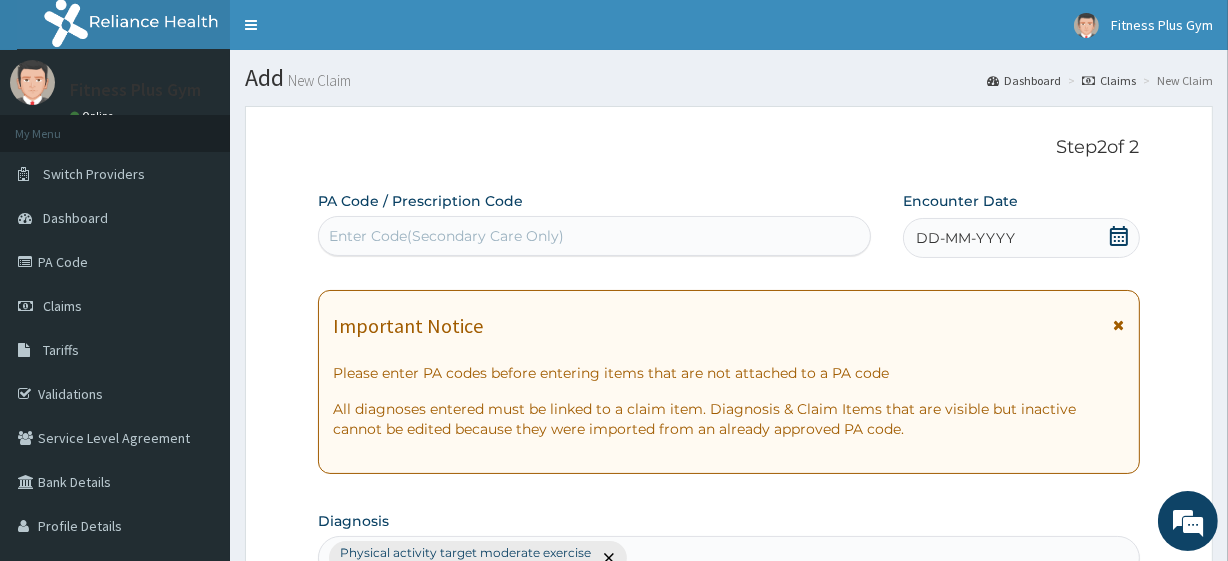 click on "Enter Code(Secondary Care Only)" at bounding box center [594, 236] 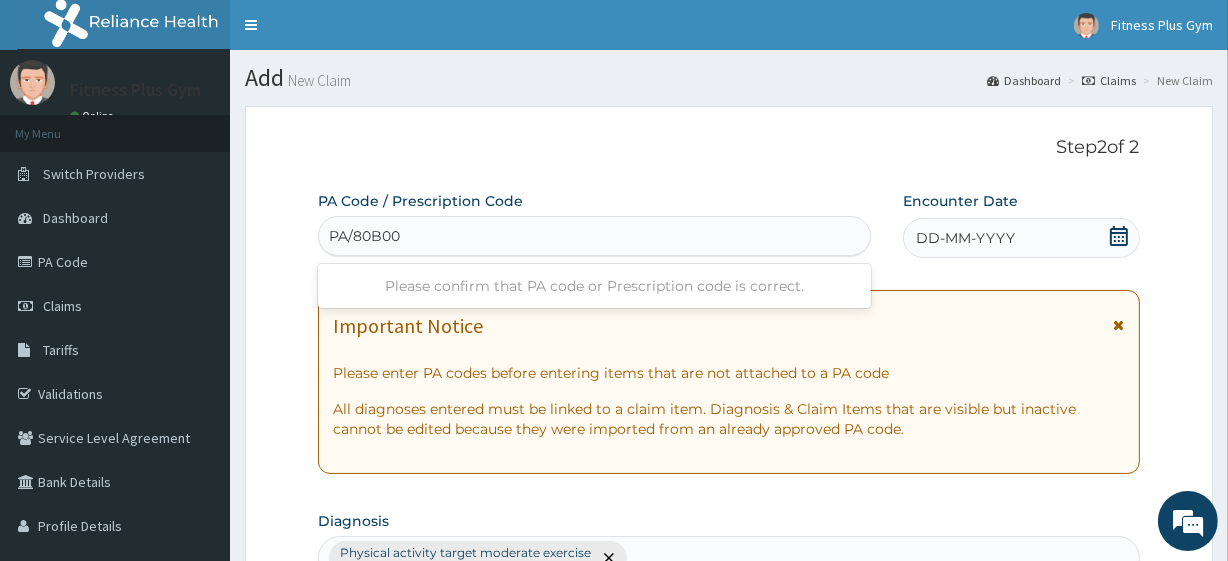 type on "PA/80B003" 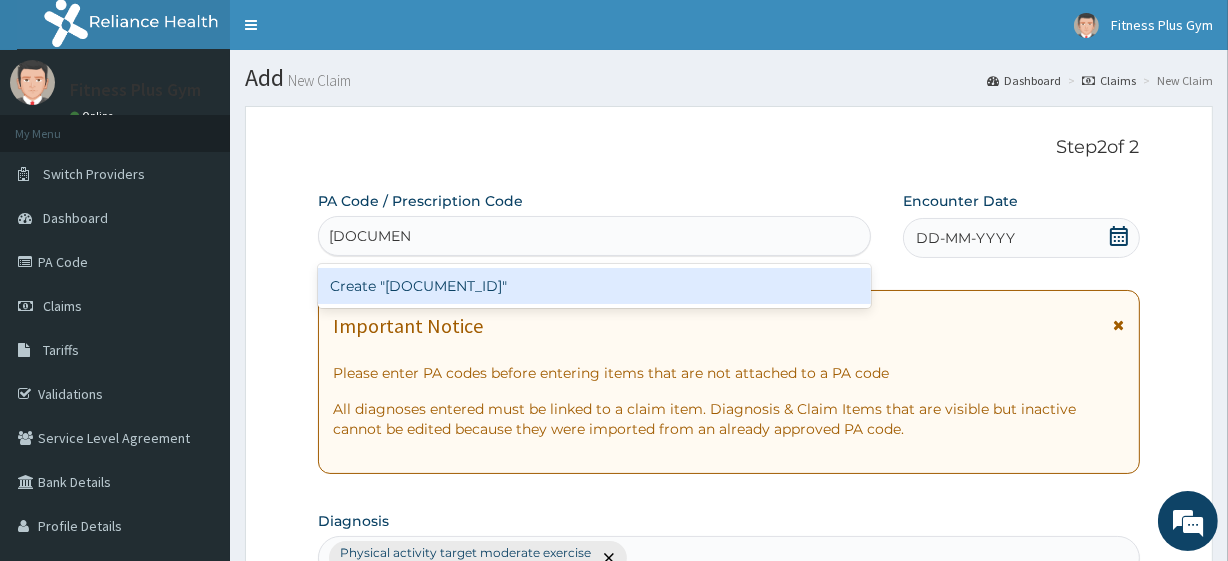 click on "Create "PA/80B003"" at bounding box center (594, 286) 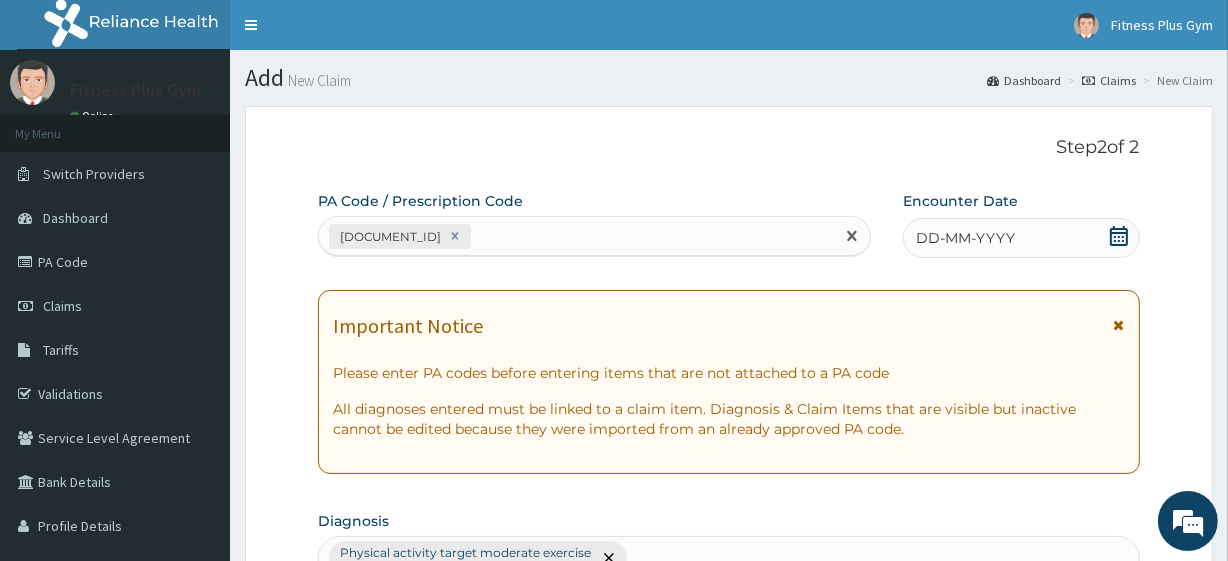 click 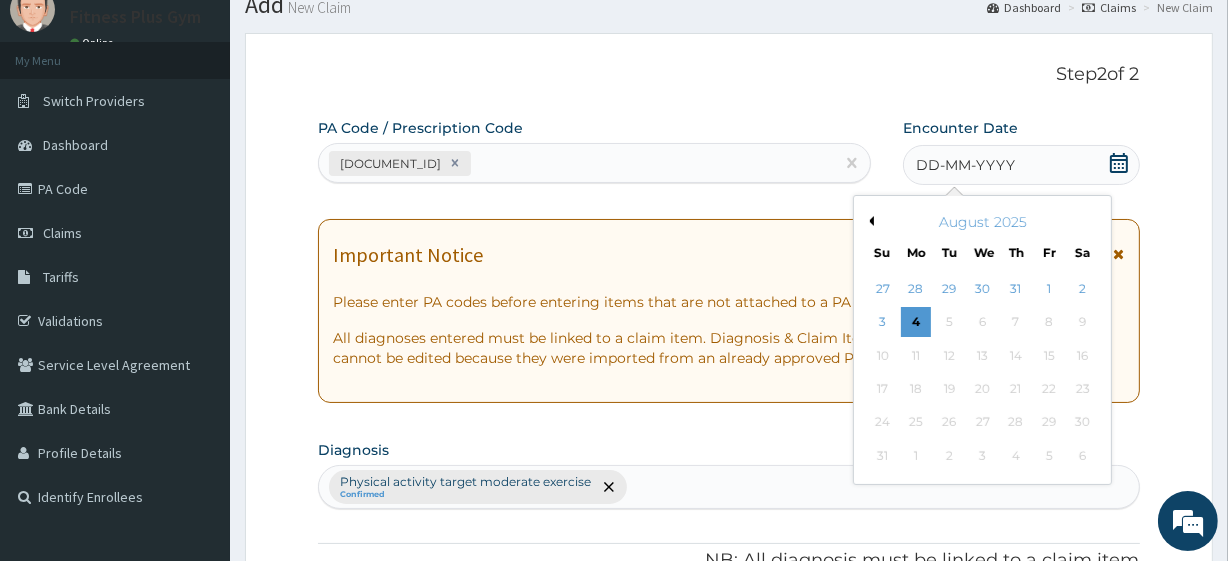 scroll, scrollTop: 90, scrollLeft: 0, axis: vertical 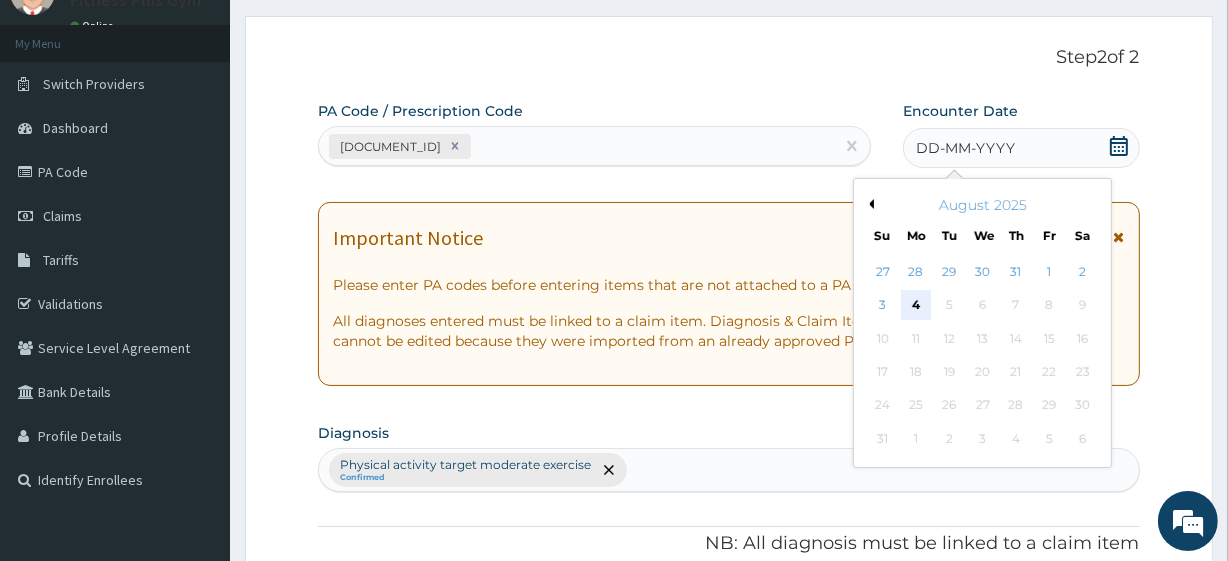 click on "4" at bounding box center [916, 306] 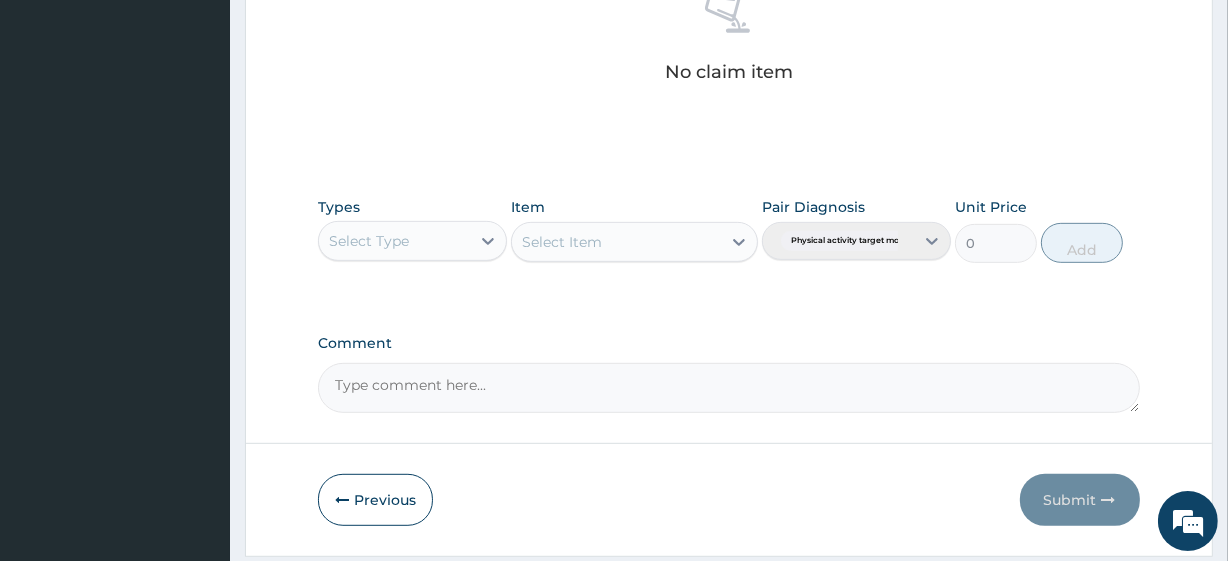 scroll, scrollTop: 880, scrollLeft: 0, axis: vertical 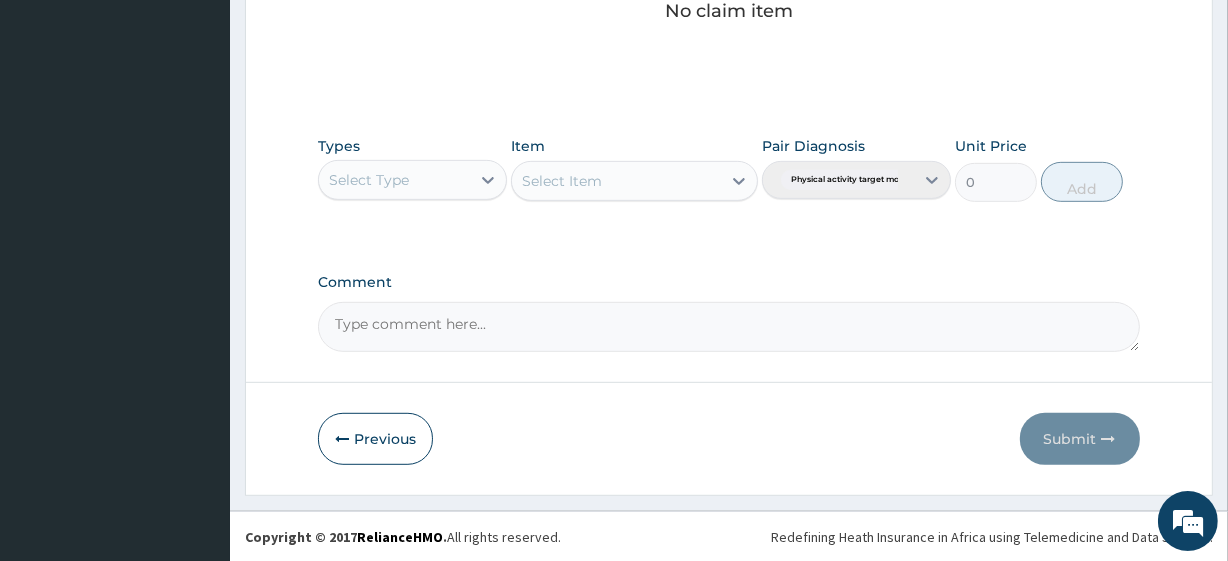 click on "Types Select Type Item Select Item Pair Diagnosis Physical activity target moder... Unit Price 0 Add" at bounding box center (728, 169) 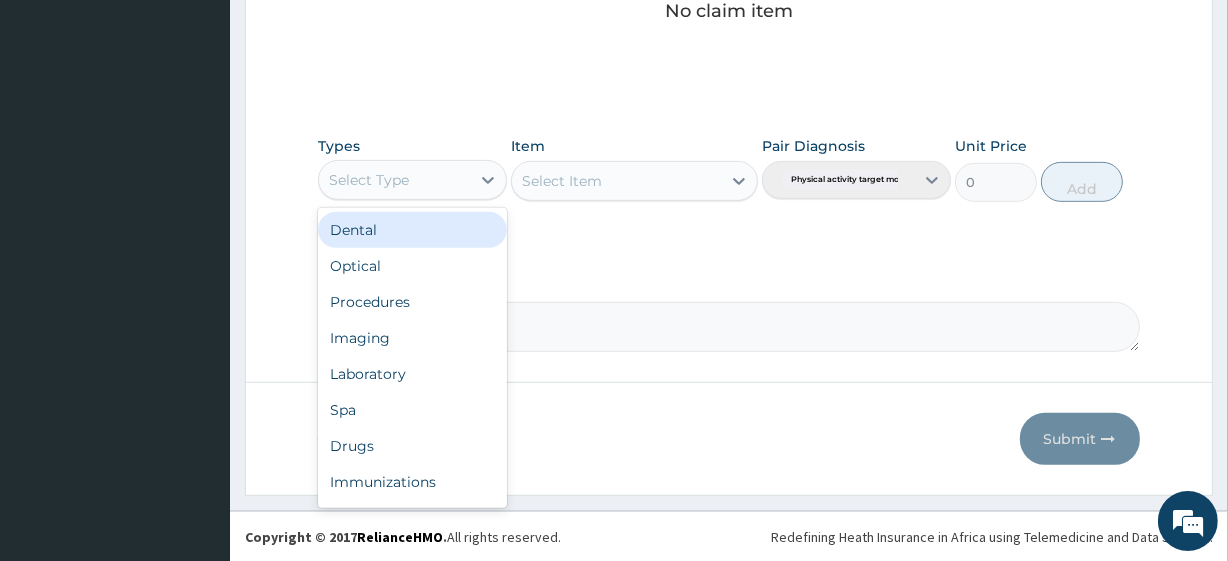 click on "Select Type" at bounding box center (394, 180) 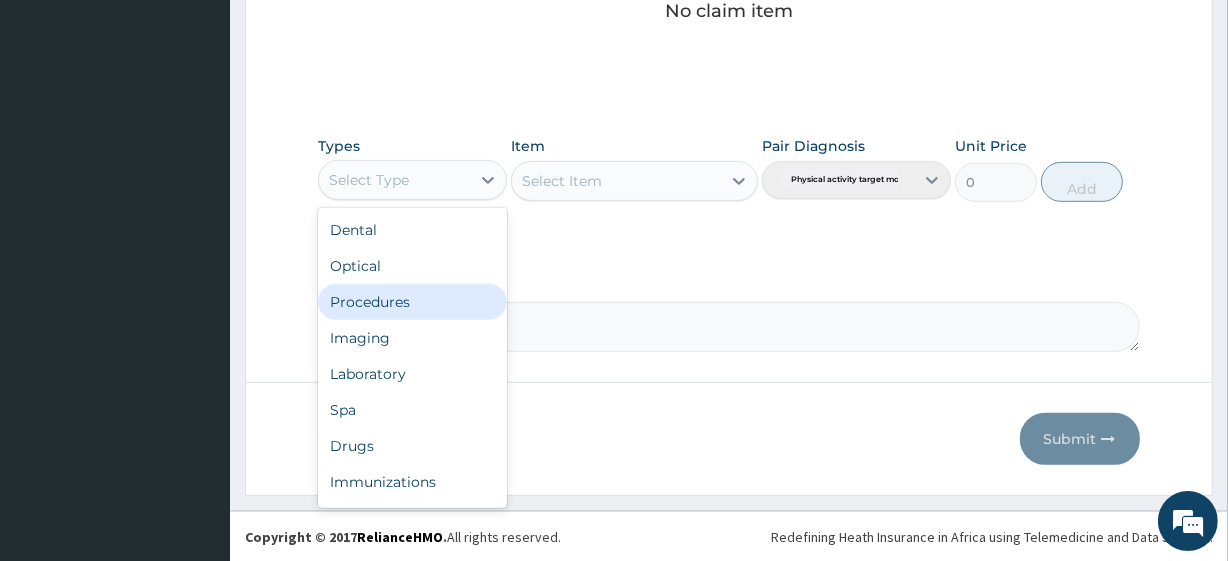 scroll, scrollTop: 68, scrollLeft: 0, axis: vertical 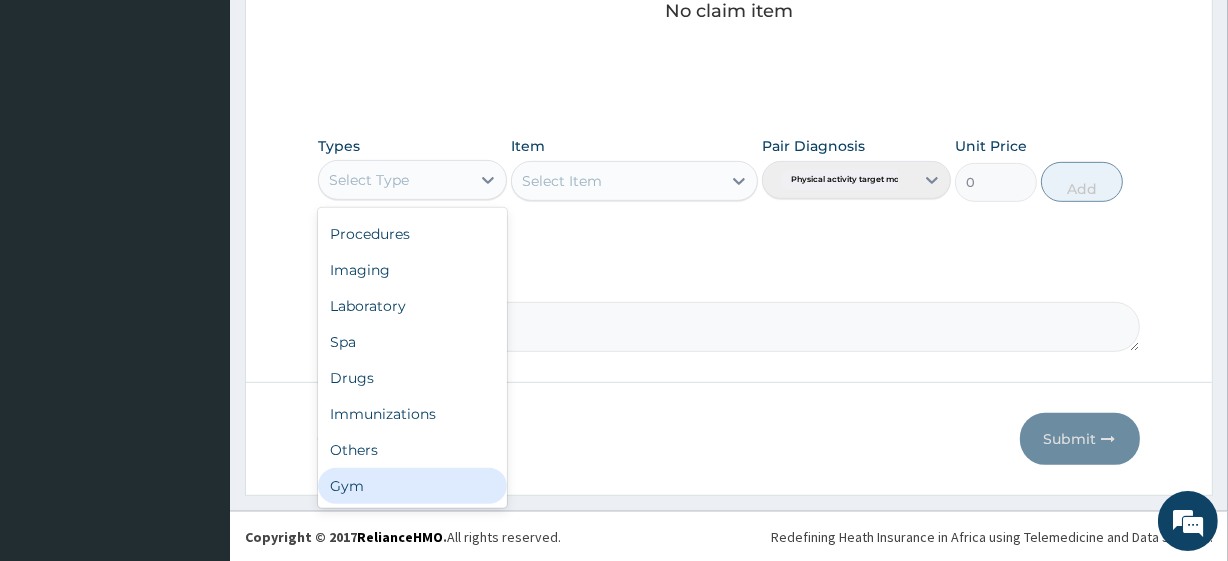 drag, startPoint x: 359, startPoint y: 483, endPoint x: 639, endPoint y: 288, distance: 341.2111 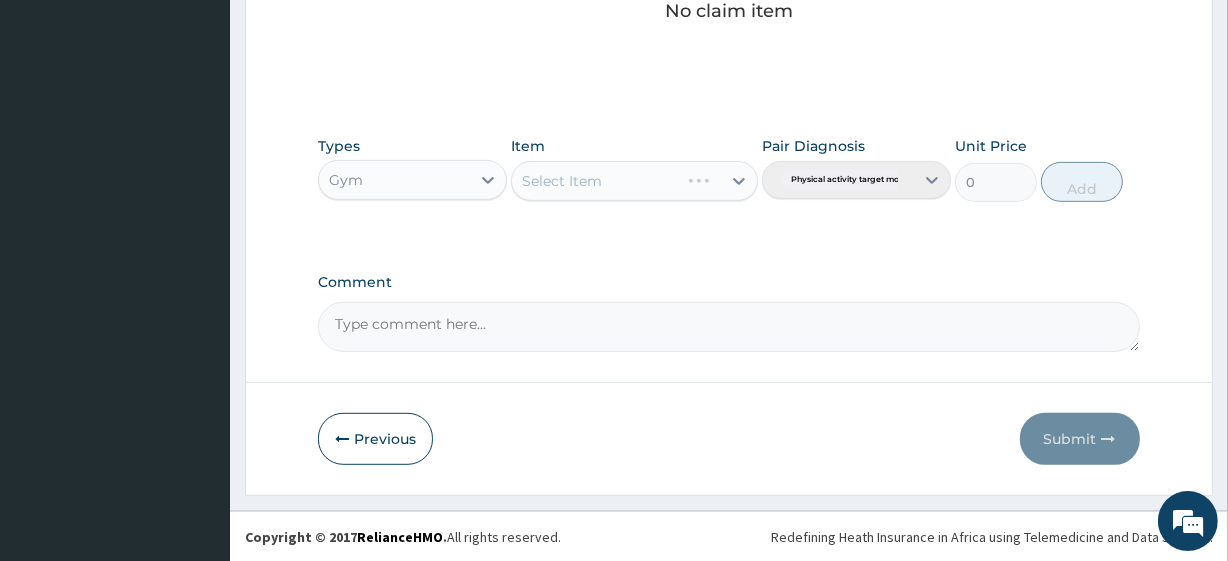 click on "Select Item" at bounding box center (634, 181) 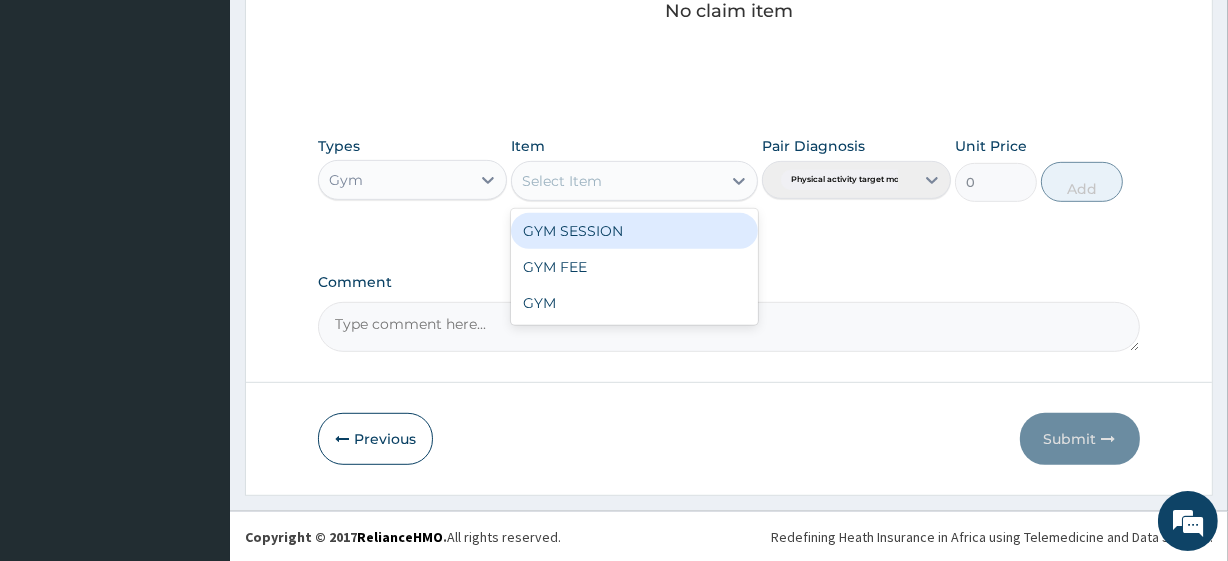 click on "Select Item" at bounding box center (616, 181) 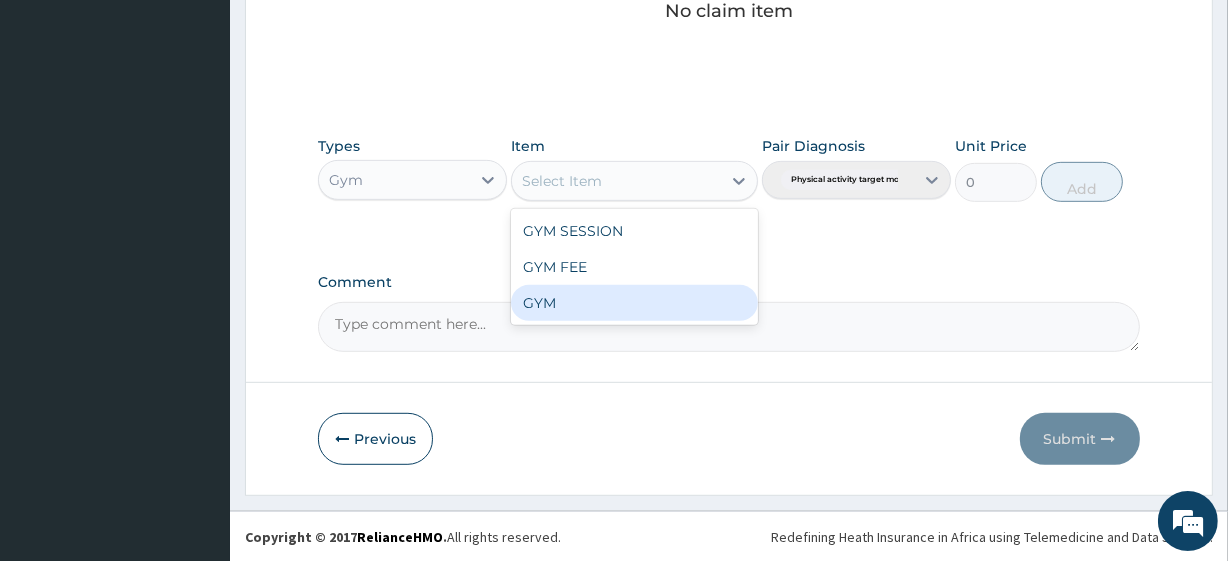 drag, startPoint x: 604, startPoint y: 300, endPoint x: 944, endPoint y: 205, distance: 353.02267 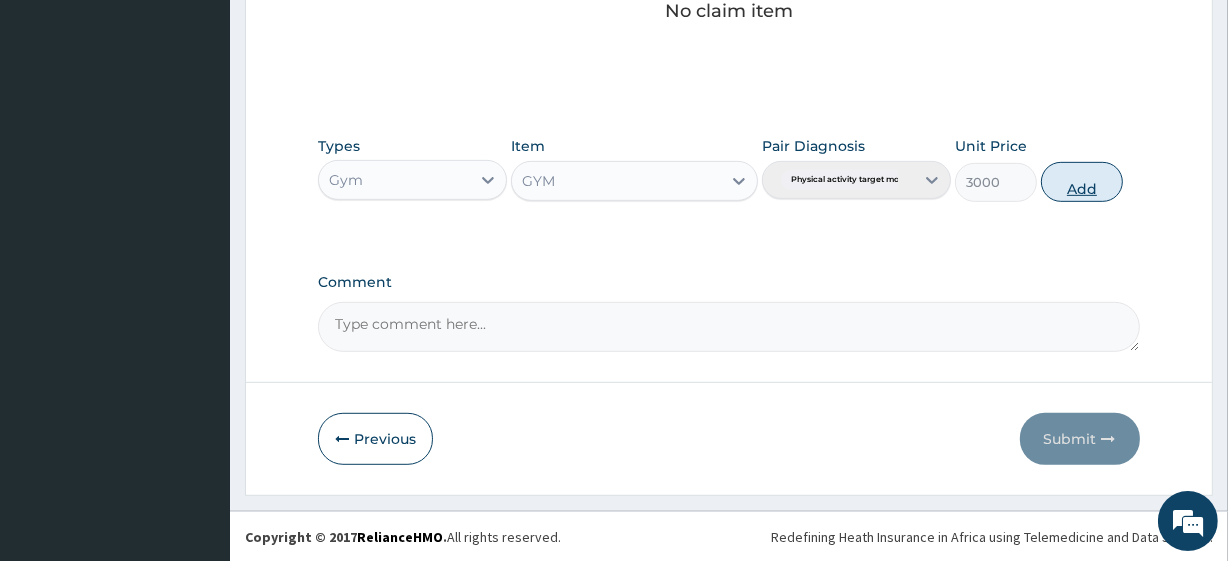 click on "Add" at bounding box center [1082, 182] 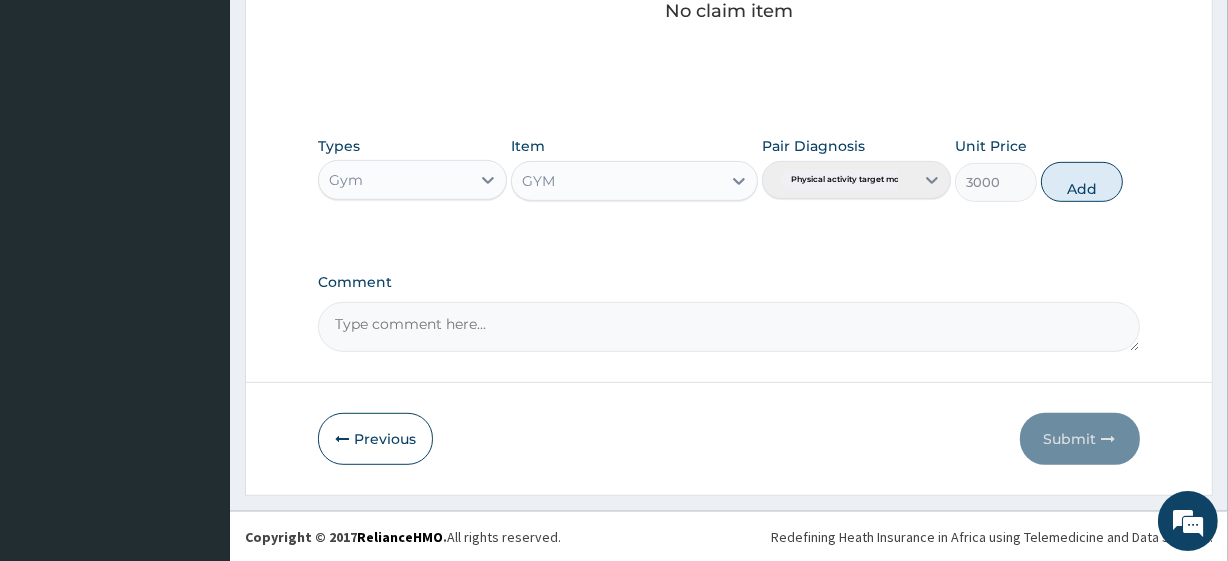 type on "0" 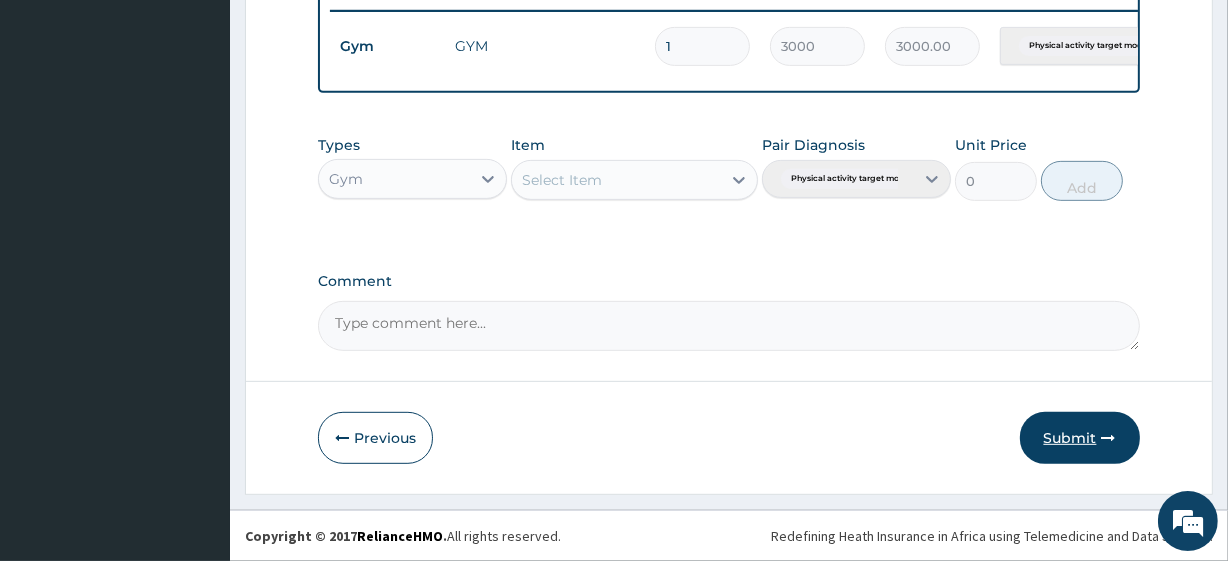 click on "Submit" at bounding box center [1080, 438] 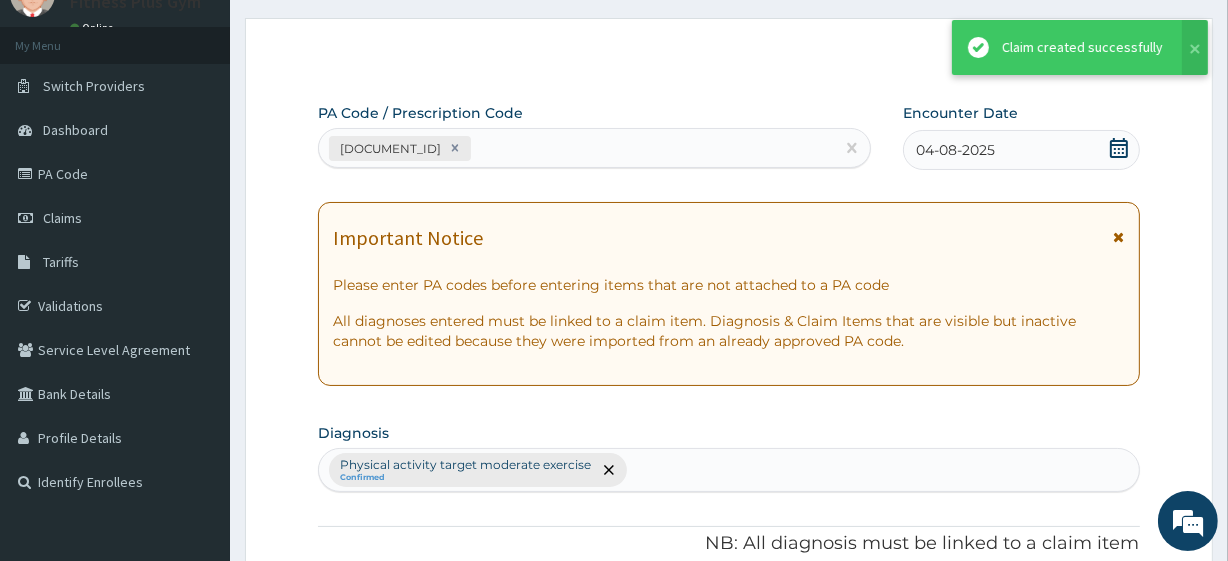 scroll, scrollTop: 798, scrollLeft: 0, axis: vertical 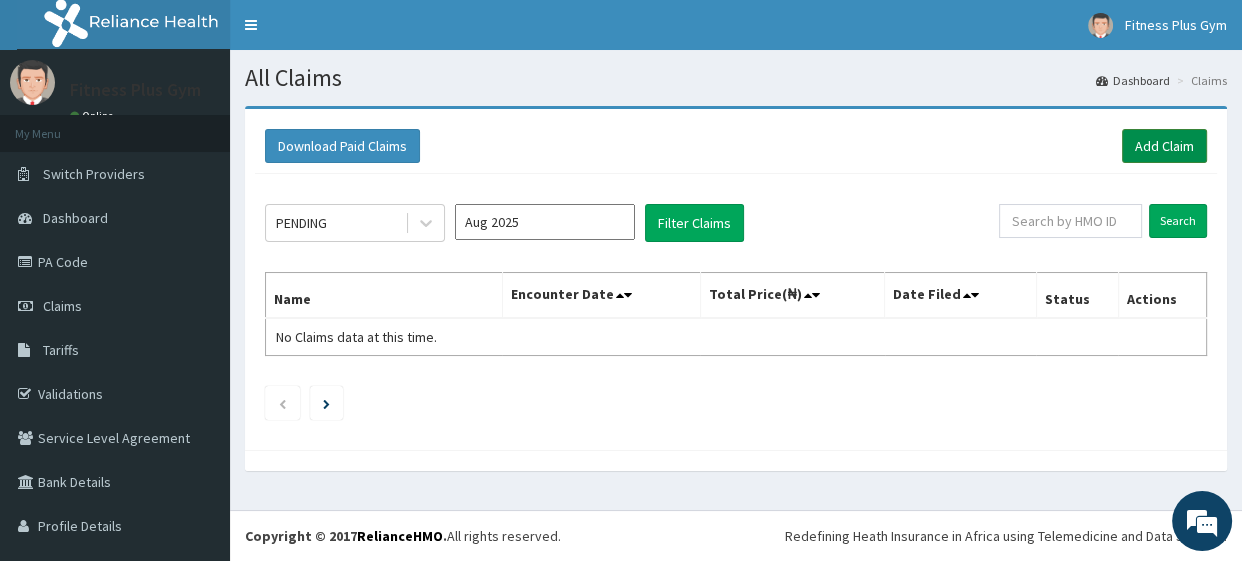 click on "Add Claim" at bounding box center (1164, 146) 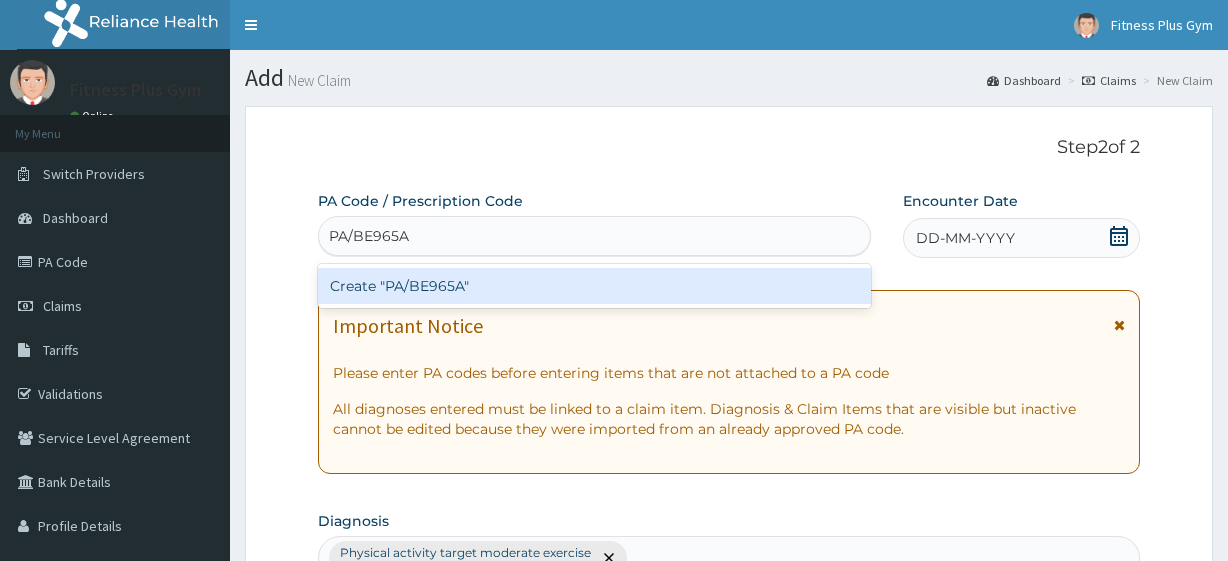 scroll, scrollTop: 0, scrollLeft: 0, axis: both 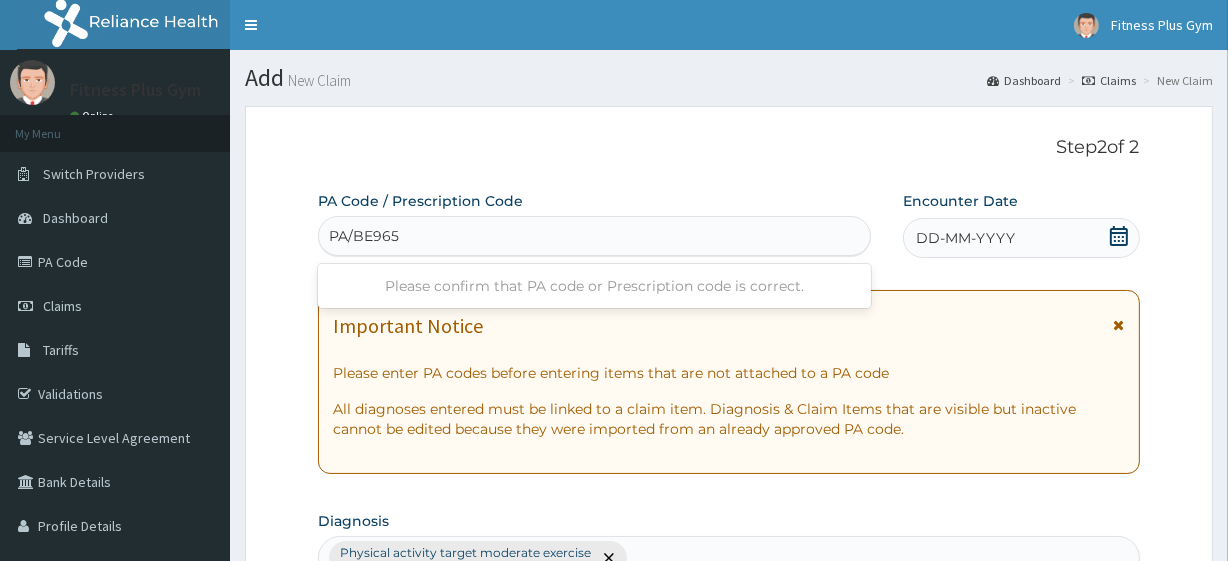 type on "PA/BE9653" 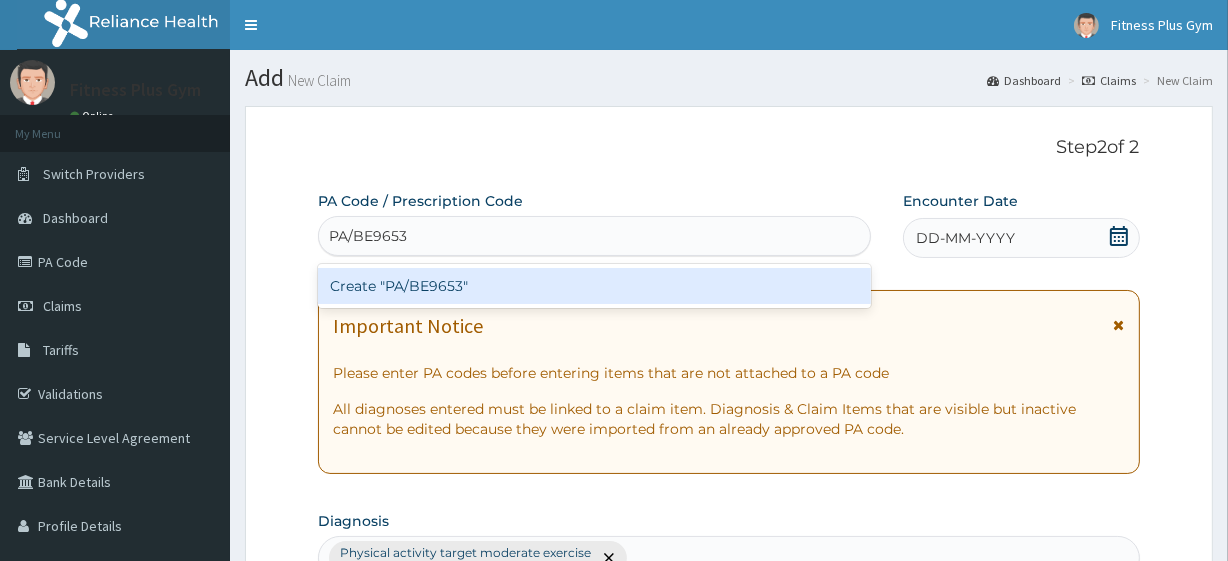 click on "Create "PA/BE9653"" at bounding box center [594, 286] 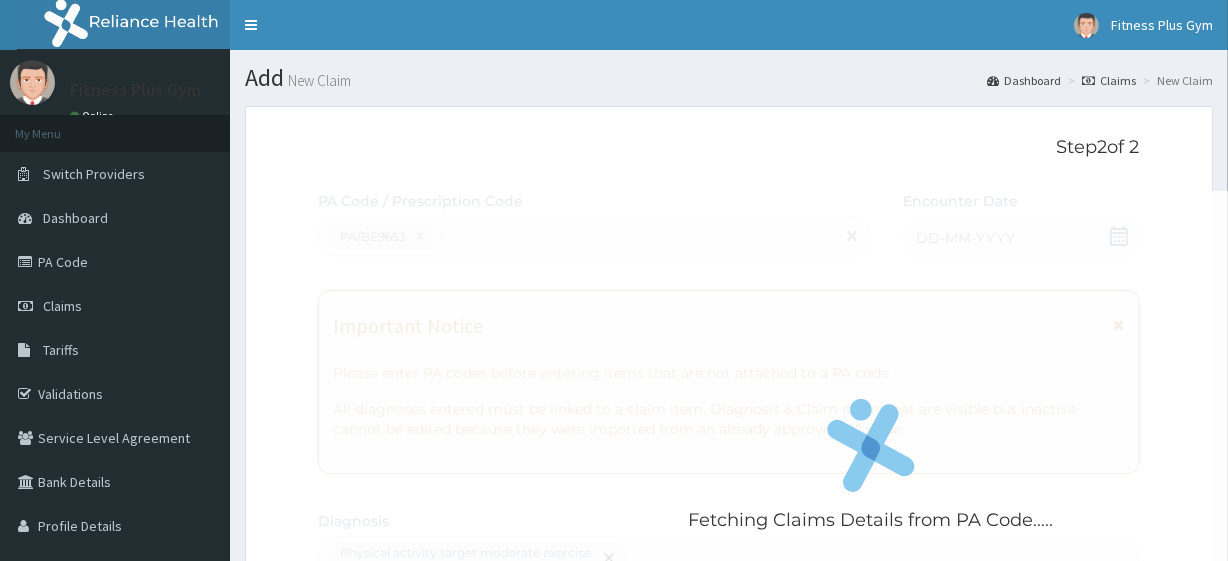 type 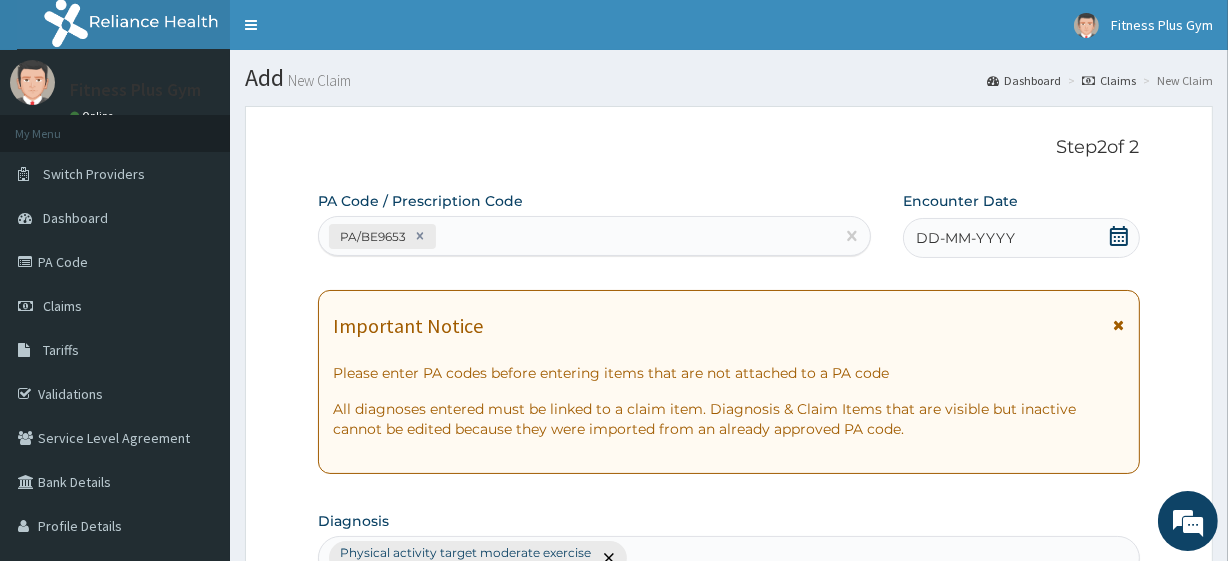 click 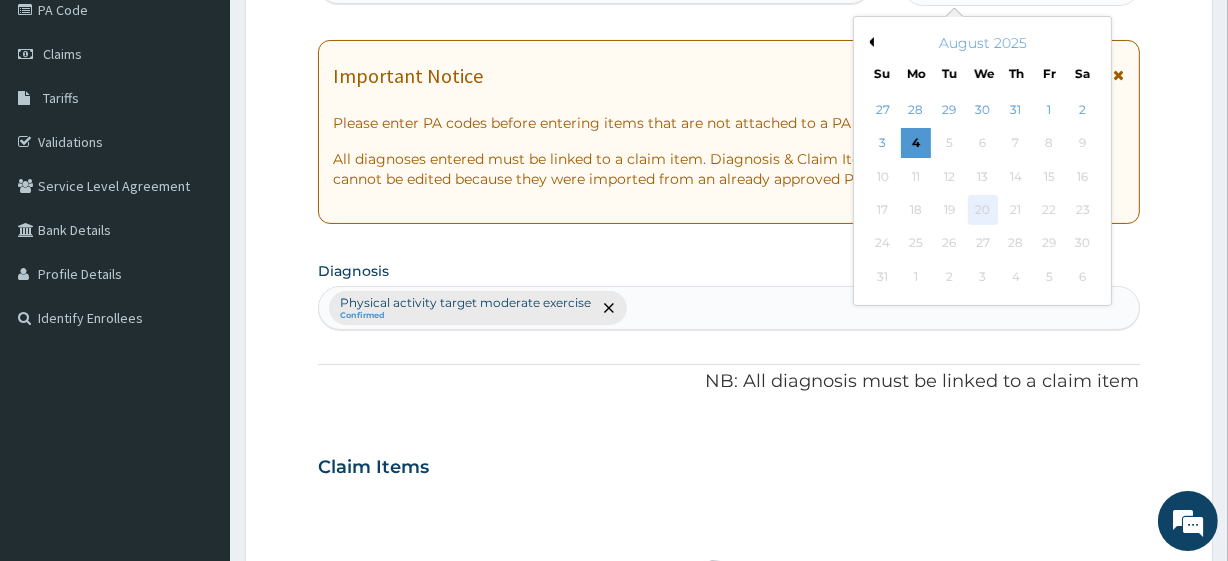 scroll, scrollTop: 272, scrollLeft: 0, axis: vertical 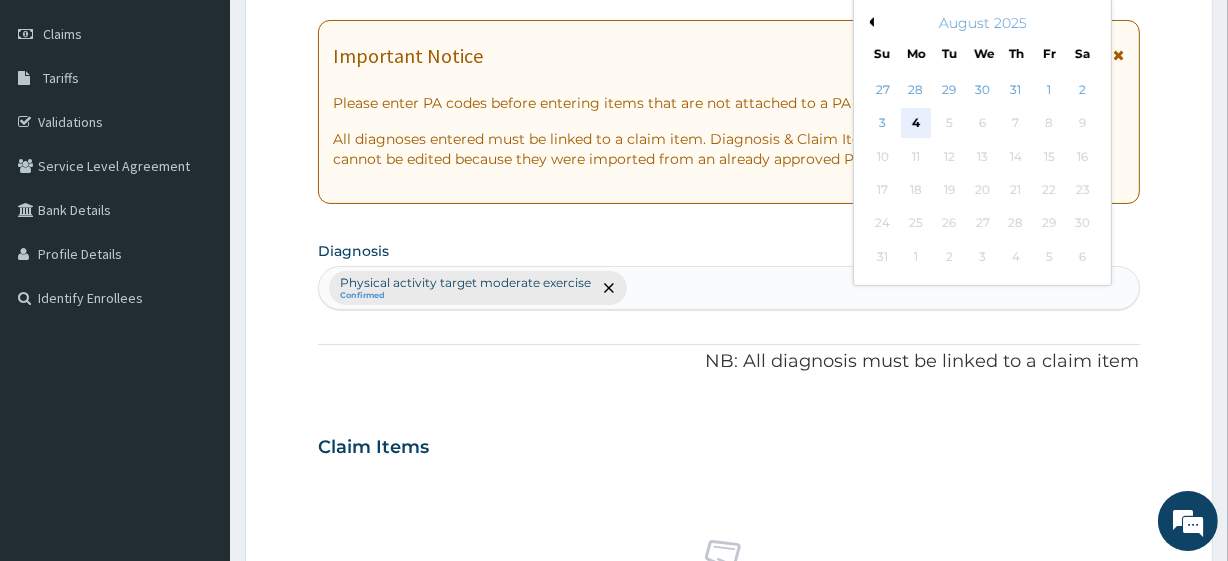 click on "4" at bounding box center (916, 124) 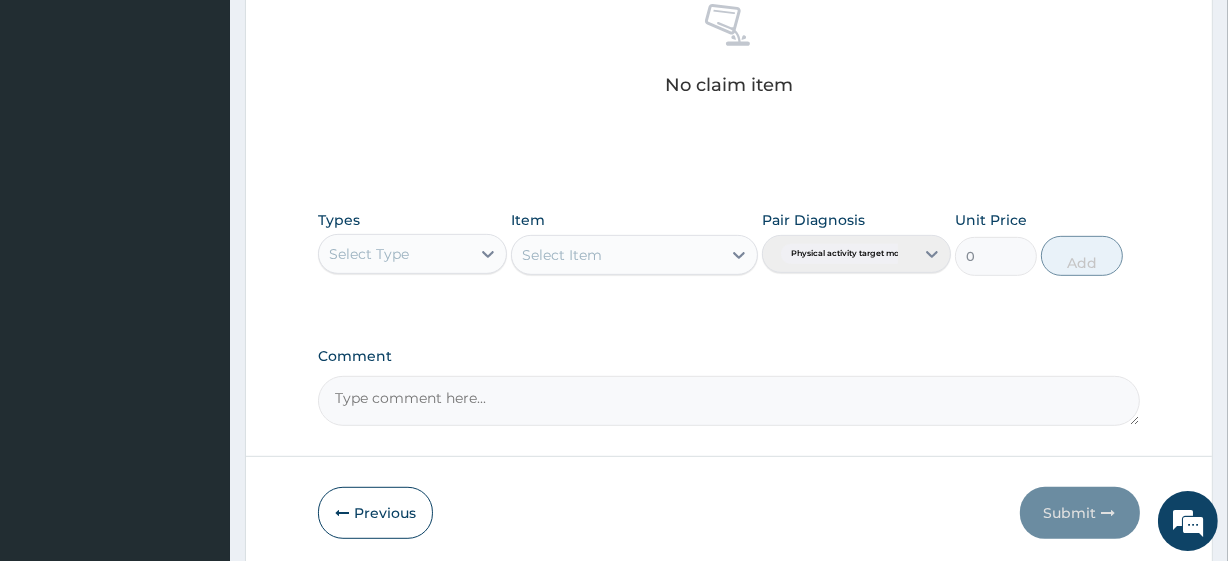 scroll, scrollTop: 880, scrollLeft: 0, axis: vertical 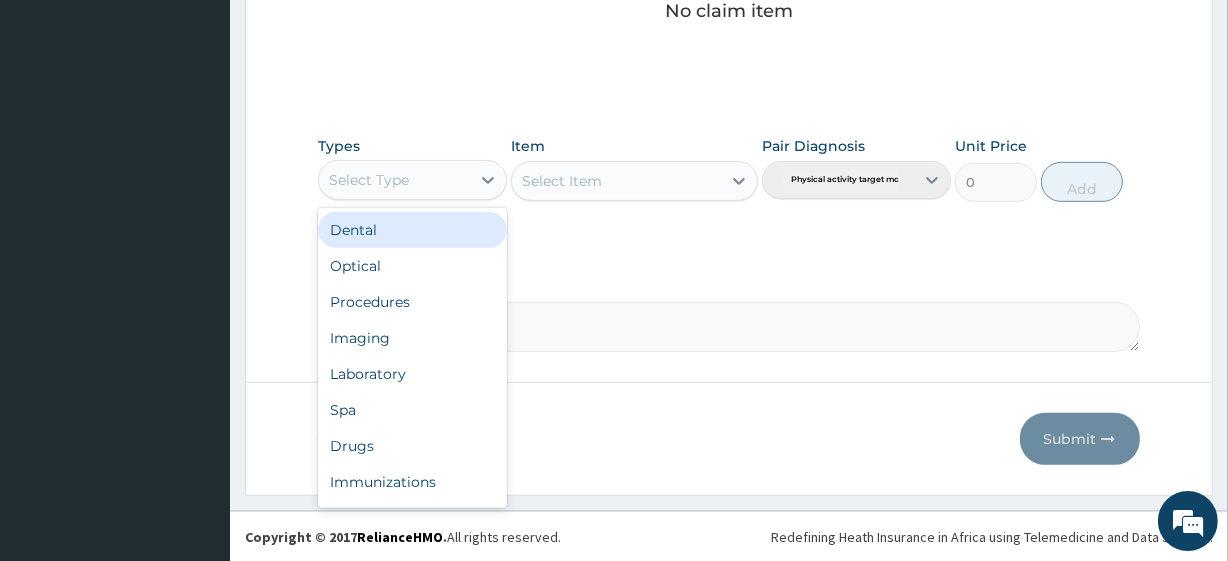 click on "Select Type" at bounding box center [412, 180] 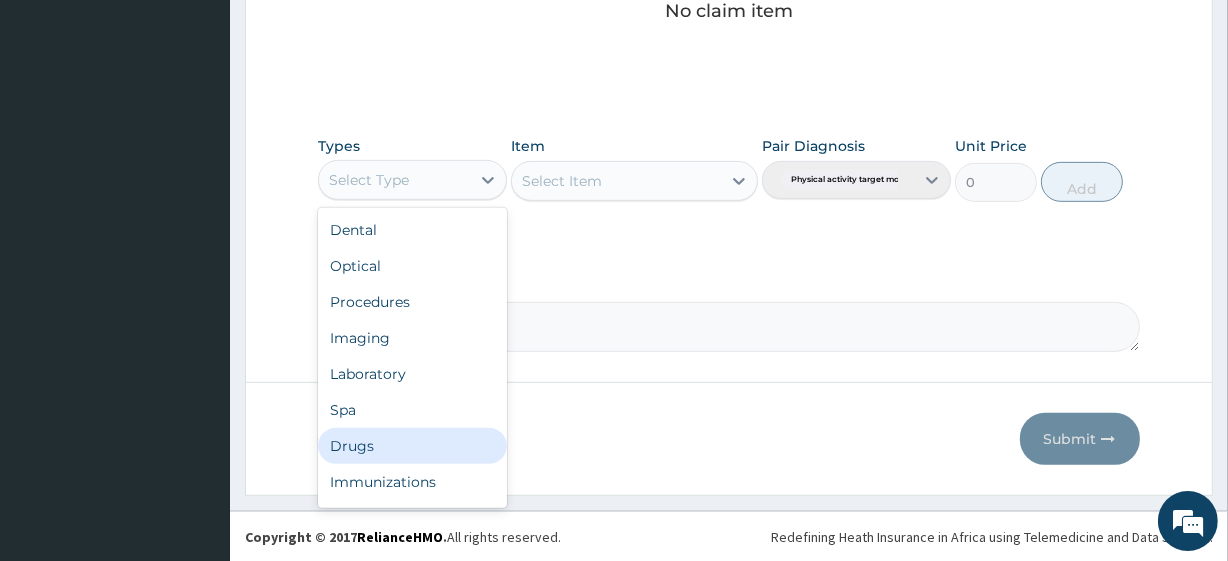scroll, scrollTop: 68, scrollLeft: 0, axis: vertical 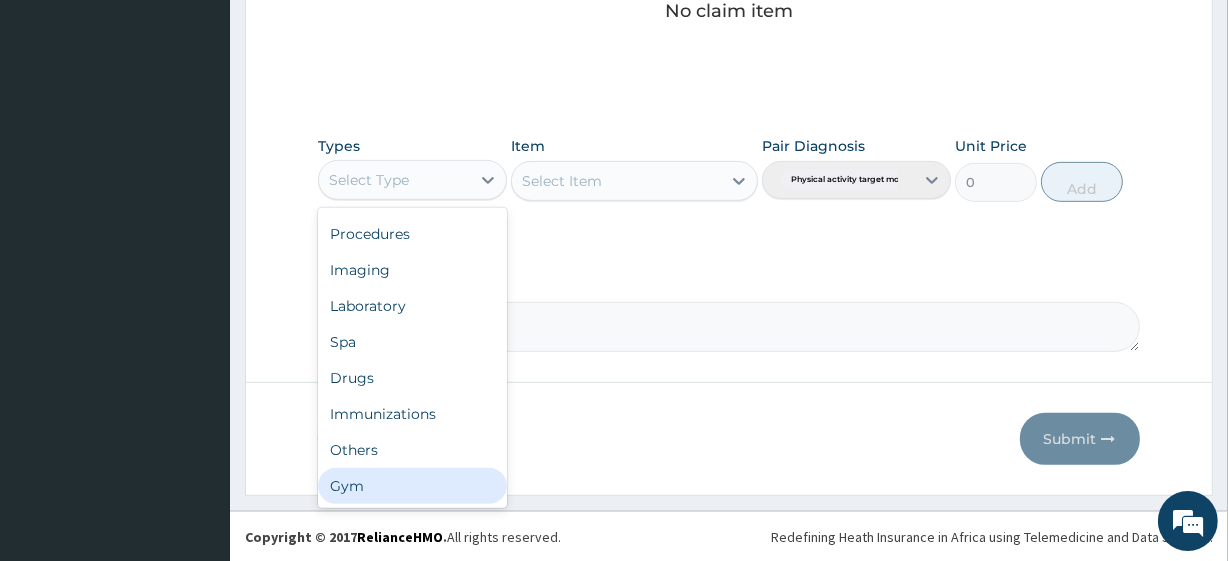 click on "Gym" at bounding box center (412, 486) 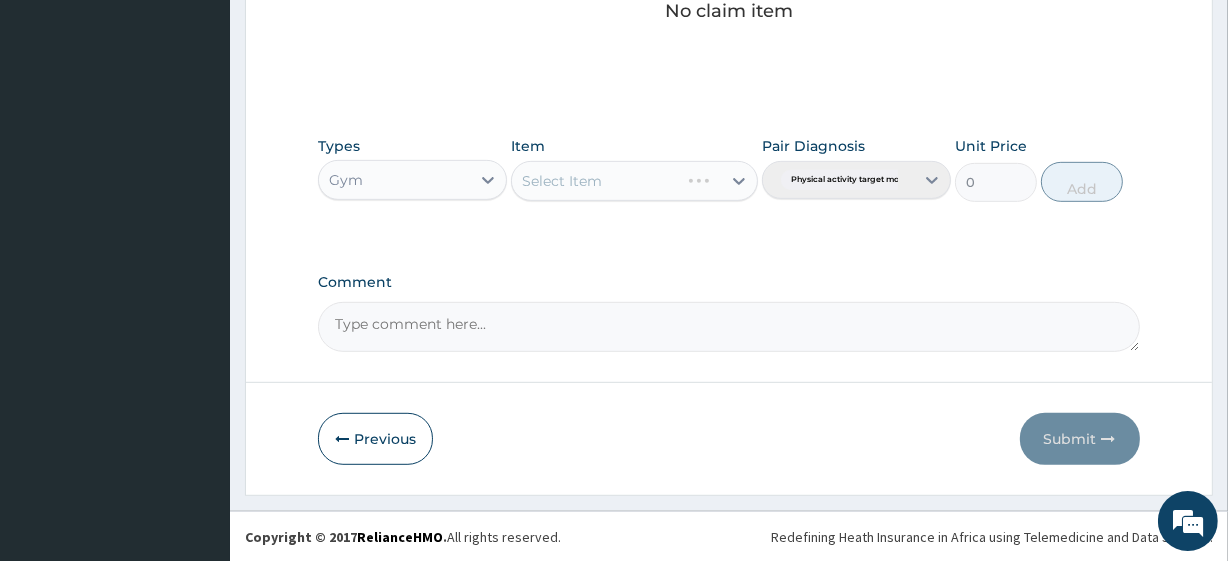 click on "Select Item" at bounding box center [634, 181] 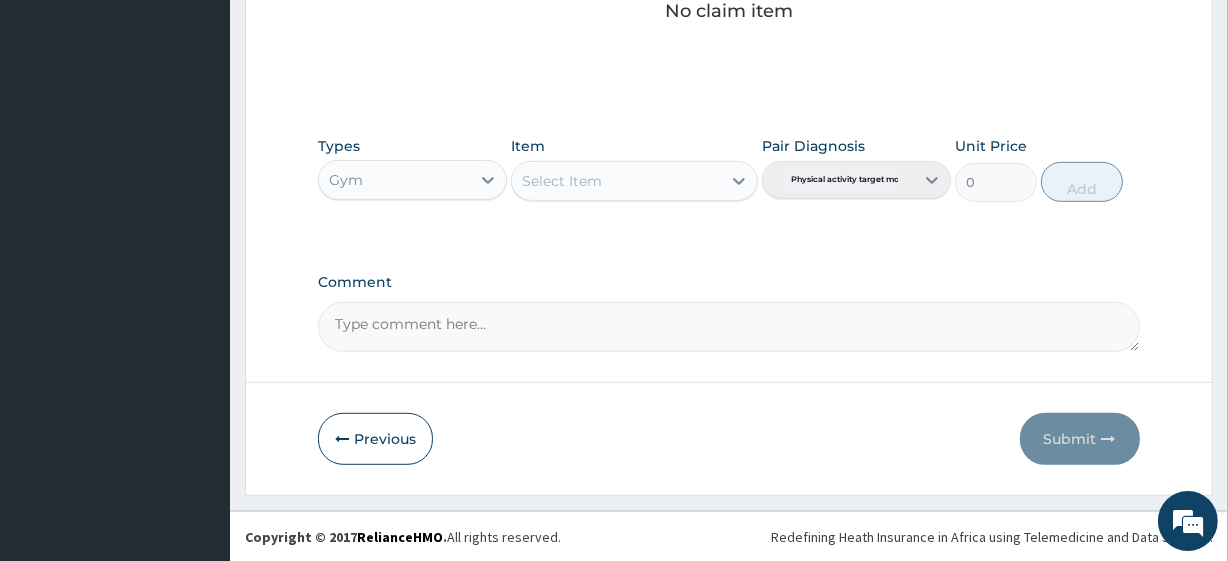 click on "Select Item" at bounding box center (616, 181) 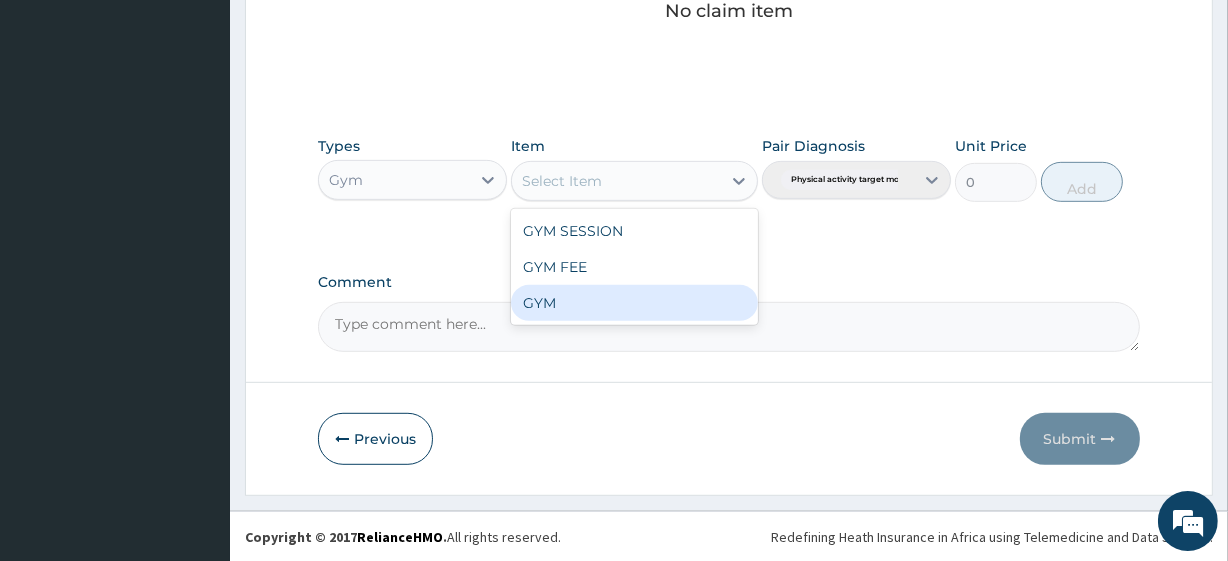 click on "GYM" at bounding box center (634, 303) 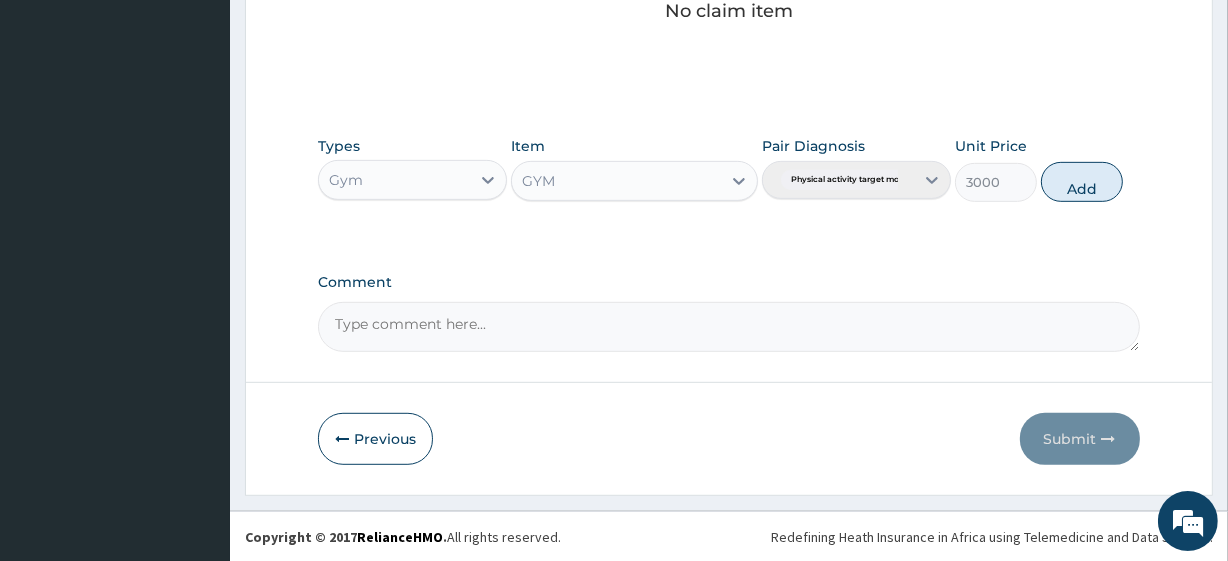 scroll, scrollTop: 0, scrollLeft: 0, axis: both 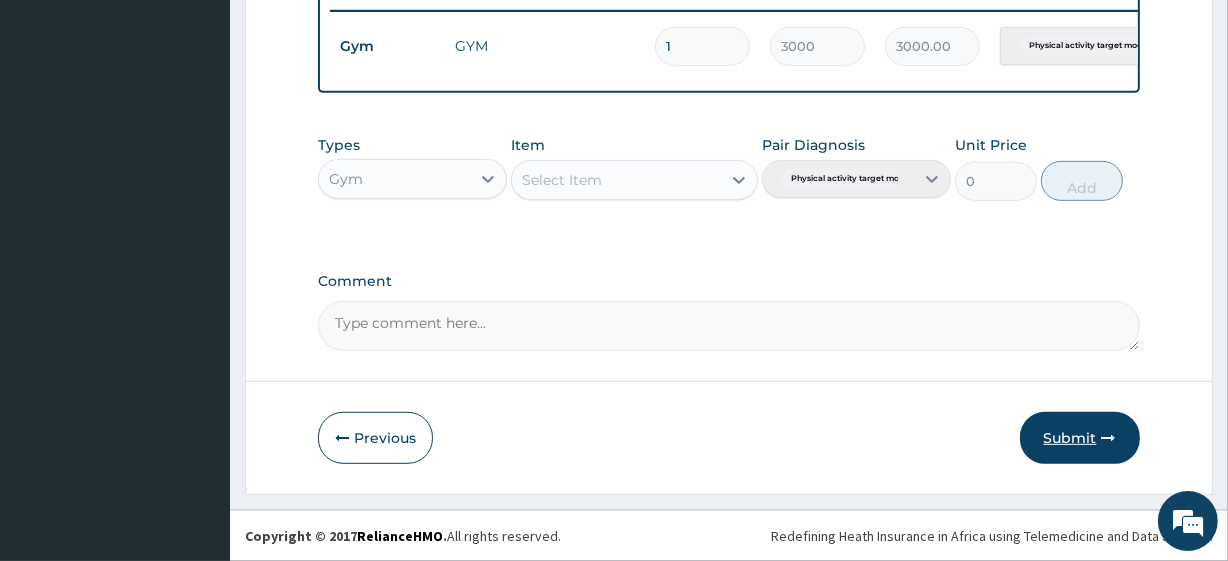 click on "Submit" at bounding box center (1080, 438) 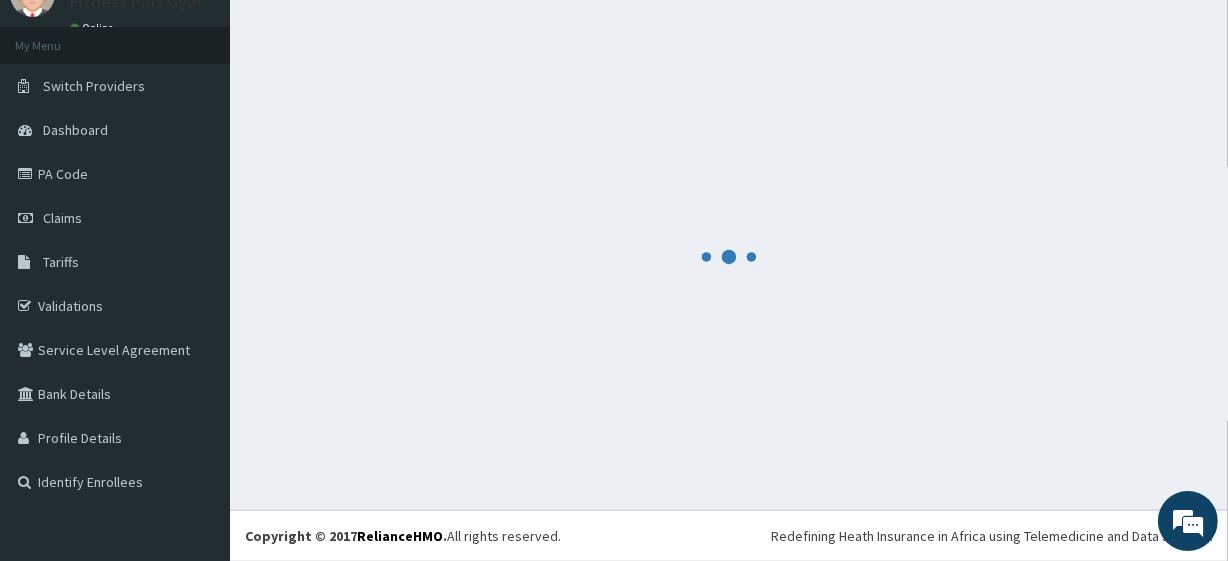 scroll, scrollTop: 798, scrollLeft: 0, axis: vertical 